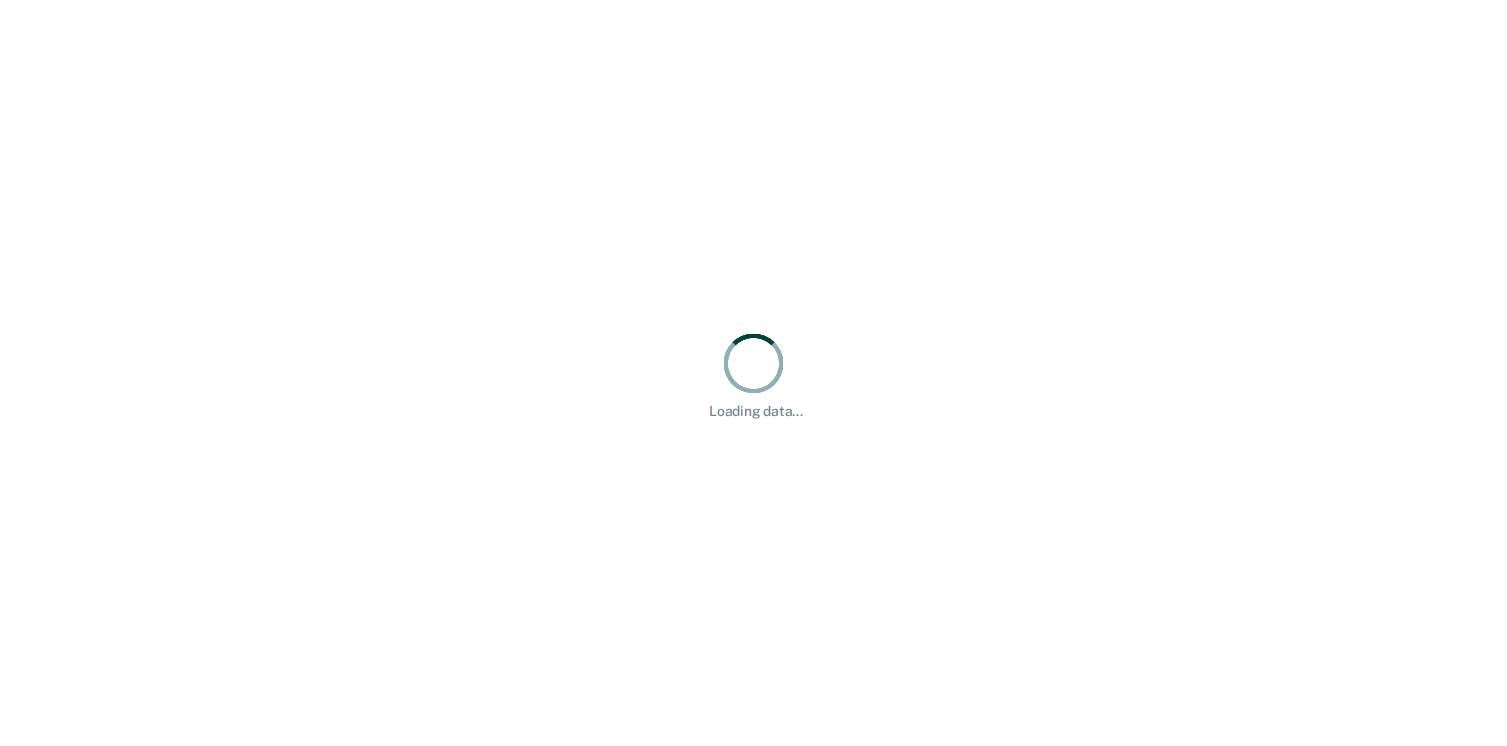 scroll, scrollTop: 0, scrollLeft: 0, axis: both 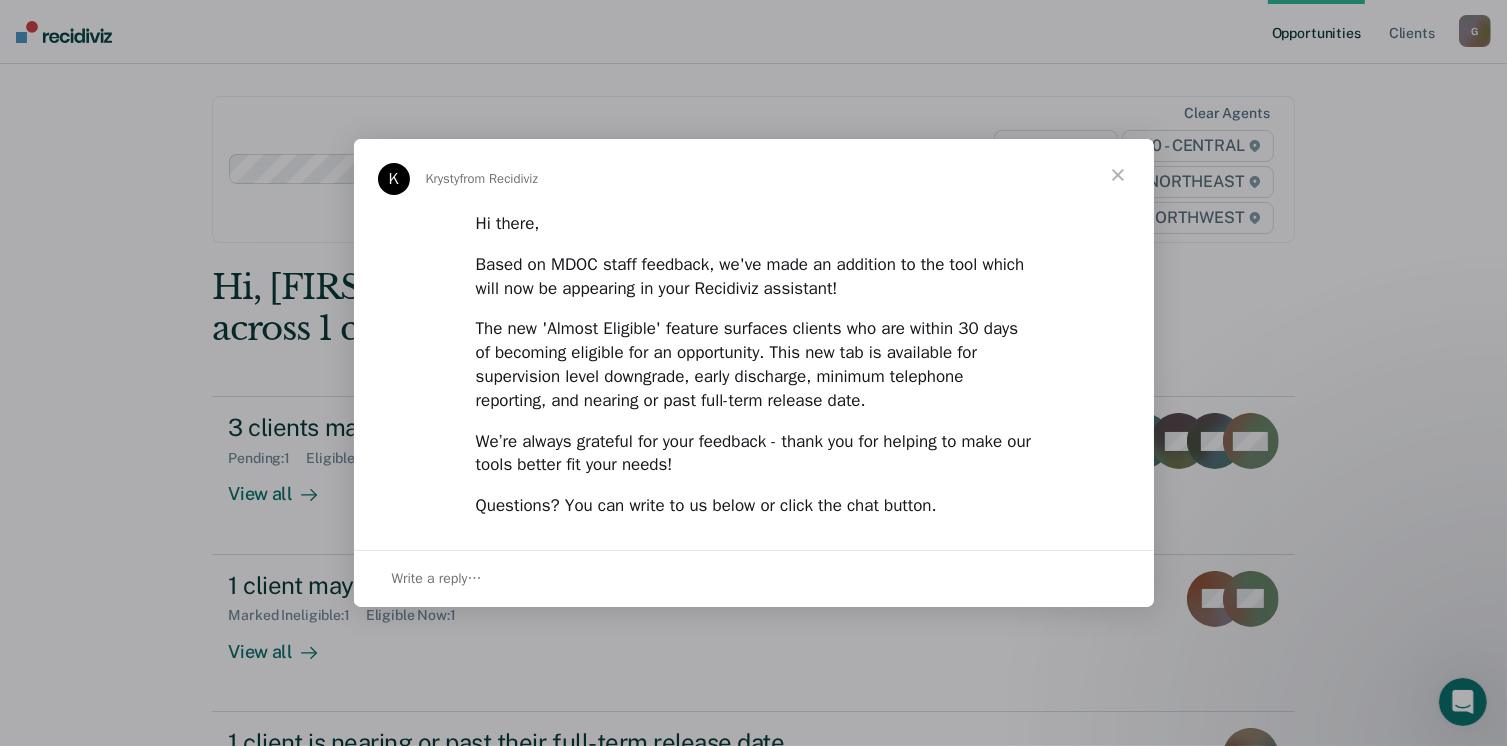 click at bounding box center (1118, 175) 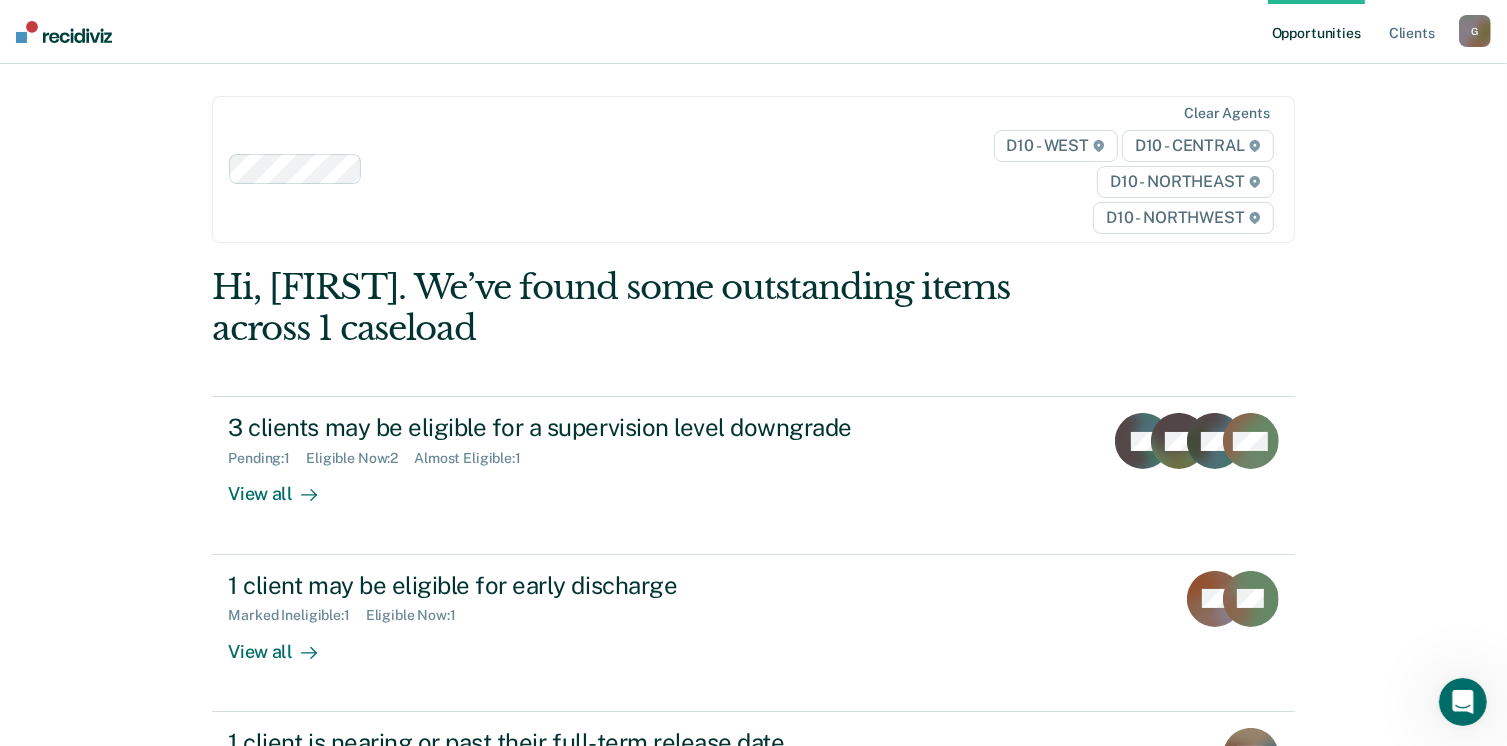 click on "Opportunities Client s [EMAIL] G Profile How it works Log Out Clear   agents D10 - WEST   D10 - CENTRAL   D10 - NORTHEAST   D10 - NORTHWEST   Hi, [FIRST]. We’ve found some outstanding items across 1 caseload 3 clients may be eligible for a supervision level downgrade Pending :  1 Eligible Now :  2 Almost Eligible :  1 View all   RF KH GC WM 1 client may be eligible for early discharge Marked Ineligible :  1 Eligible Now :  1 View all   TC RH 1 client is nearing or past their full-term release date Eligible Now :  1 View all   DG" at bounding box center (753, 373) 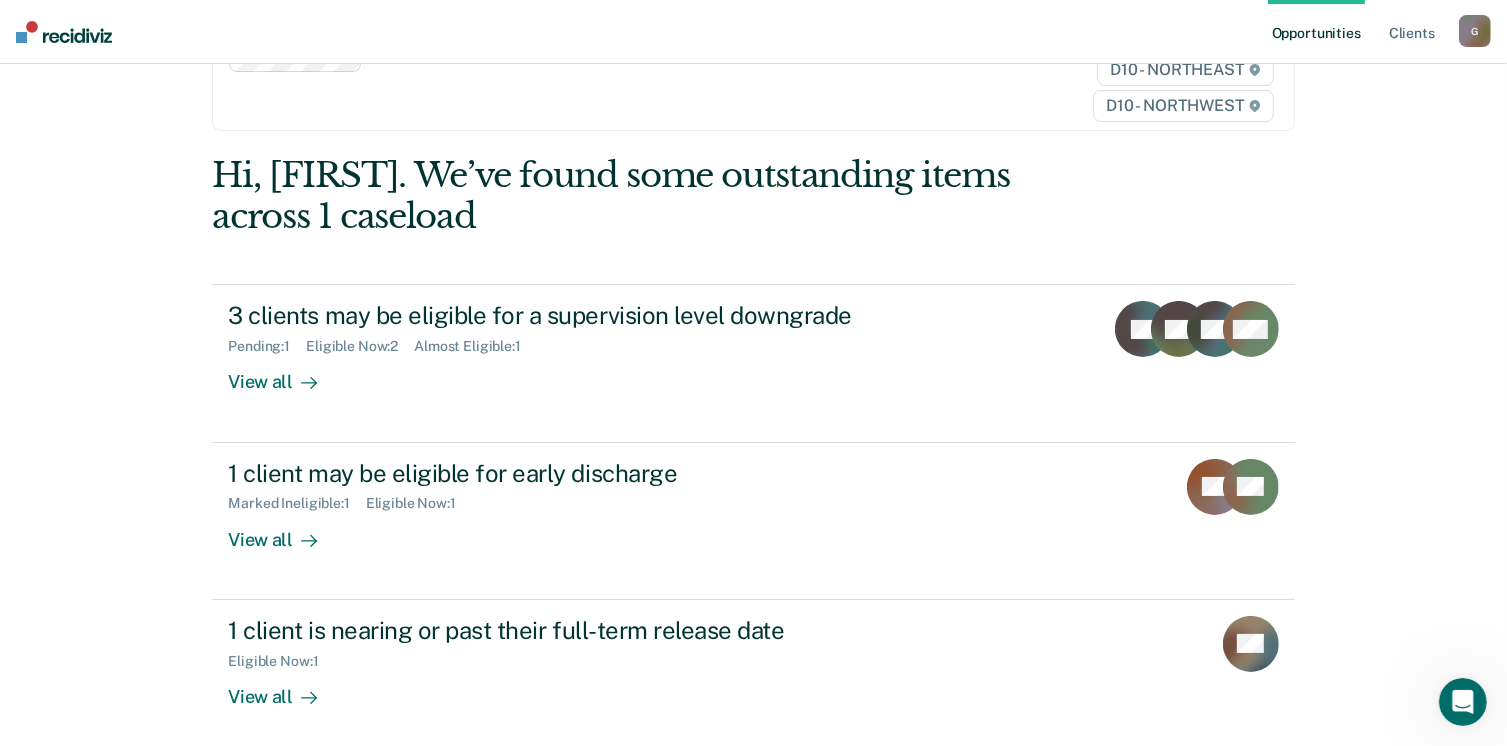scroll, scrollTop: 121, scrollLeft: 0, axis: vertical 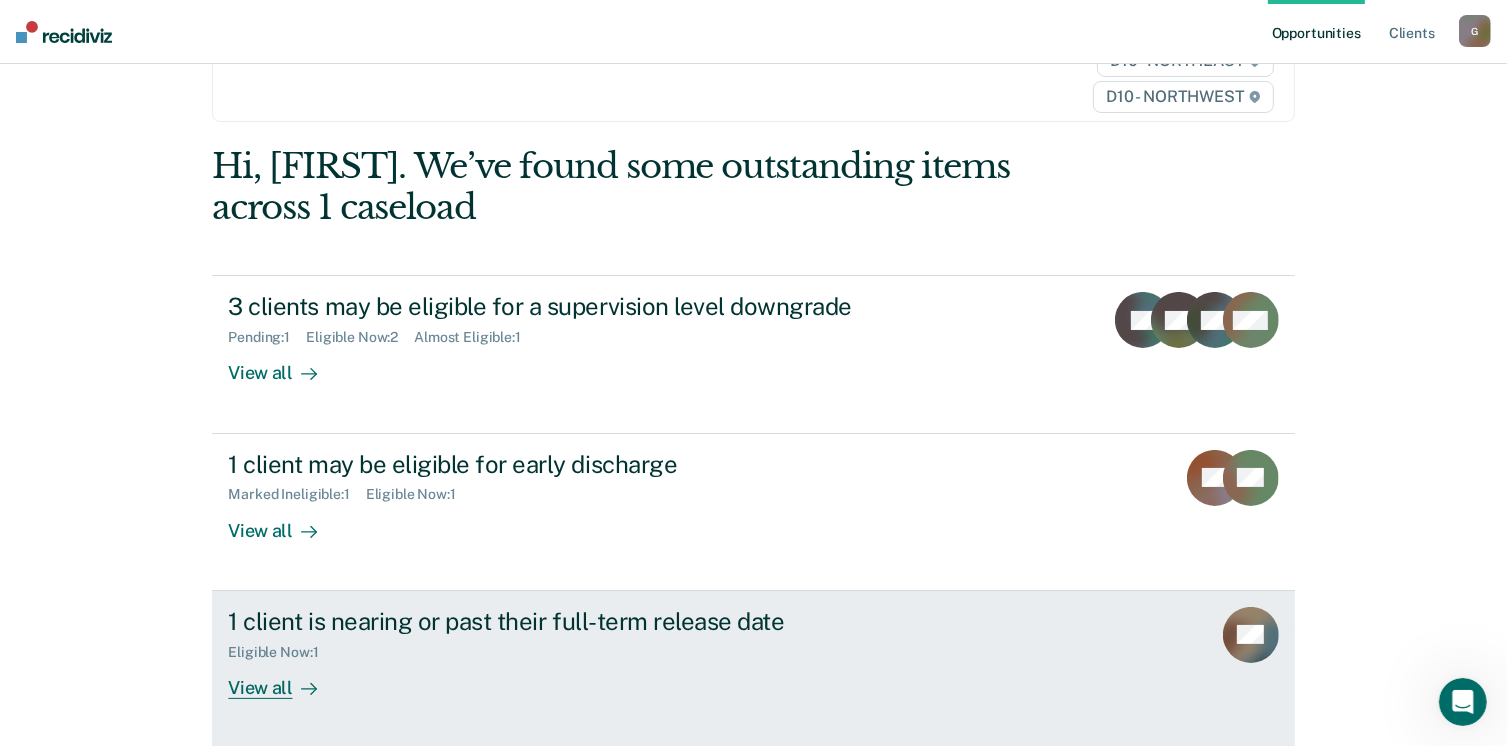 click on "View all" at bounding box center (284, 679) 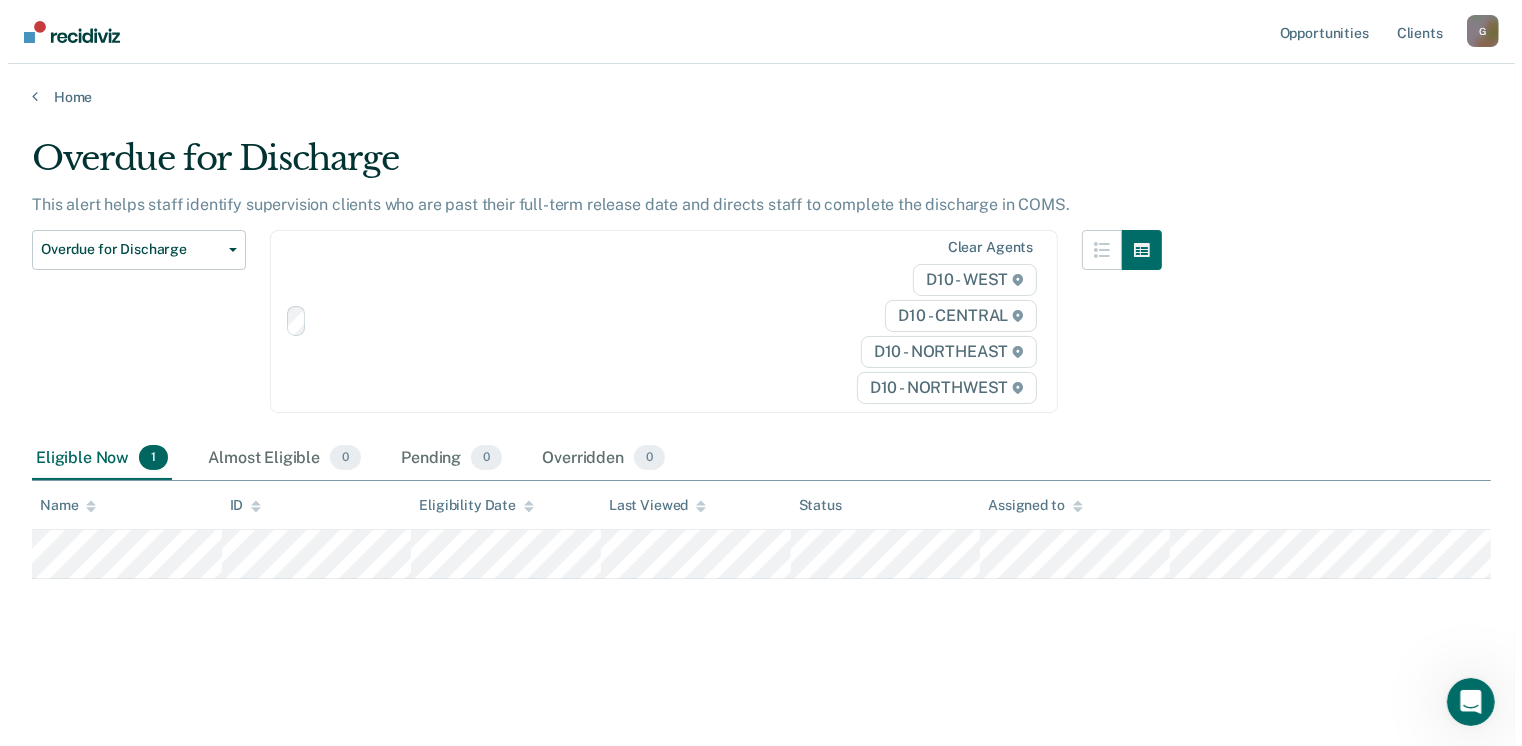 scroll, scrollTop: 0, scrollLeft: 0, axis: both 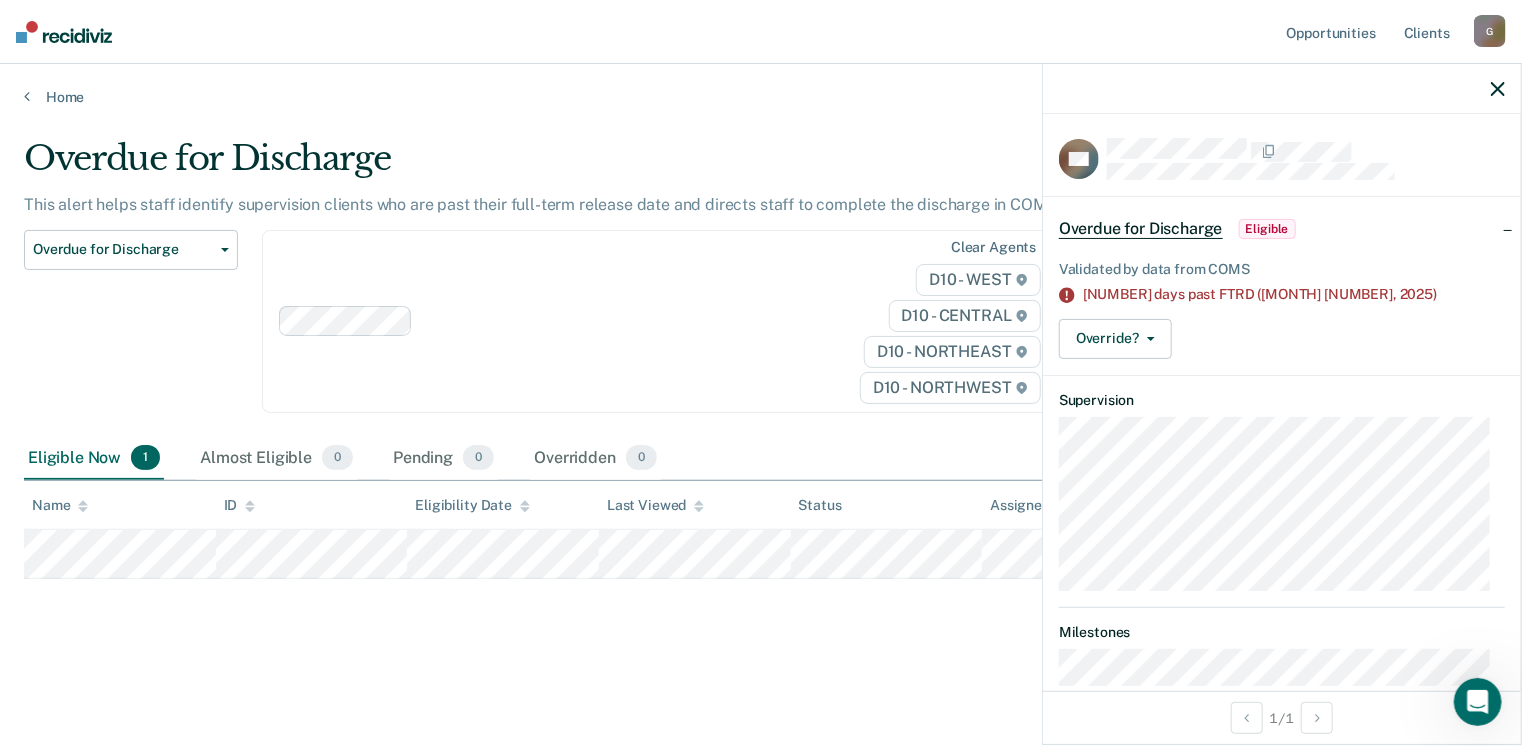 click on "Eligible" at bounding box center [1267, 229] 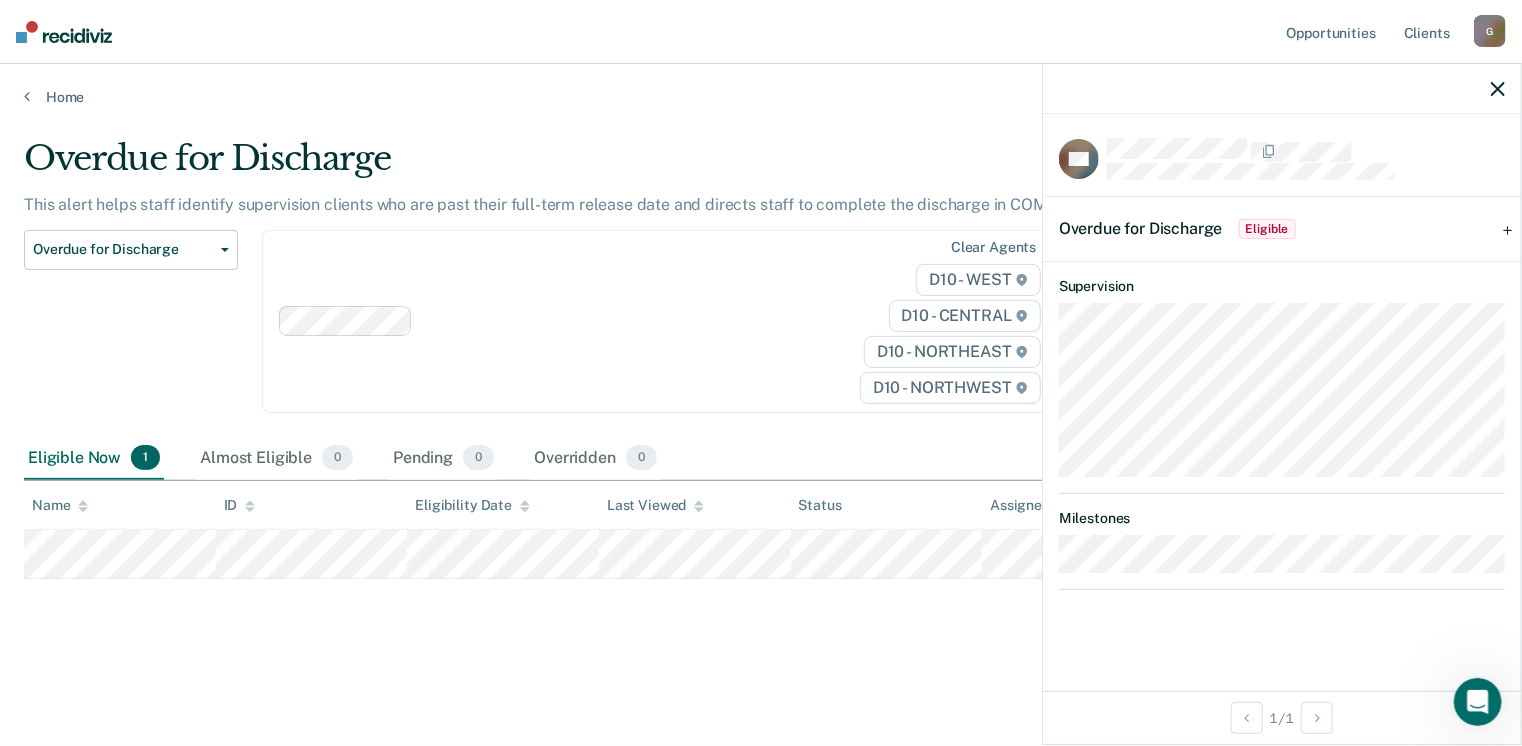 click on "Eligible" at bounding box center (1267, 229) 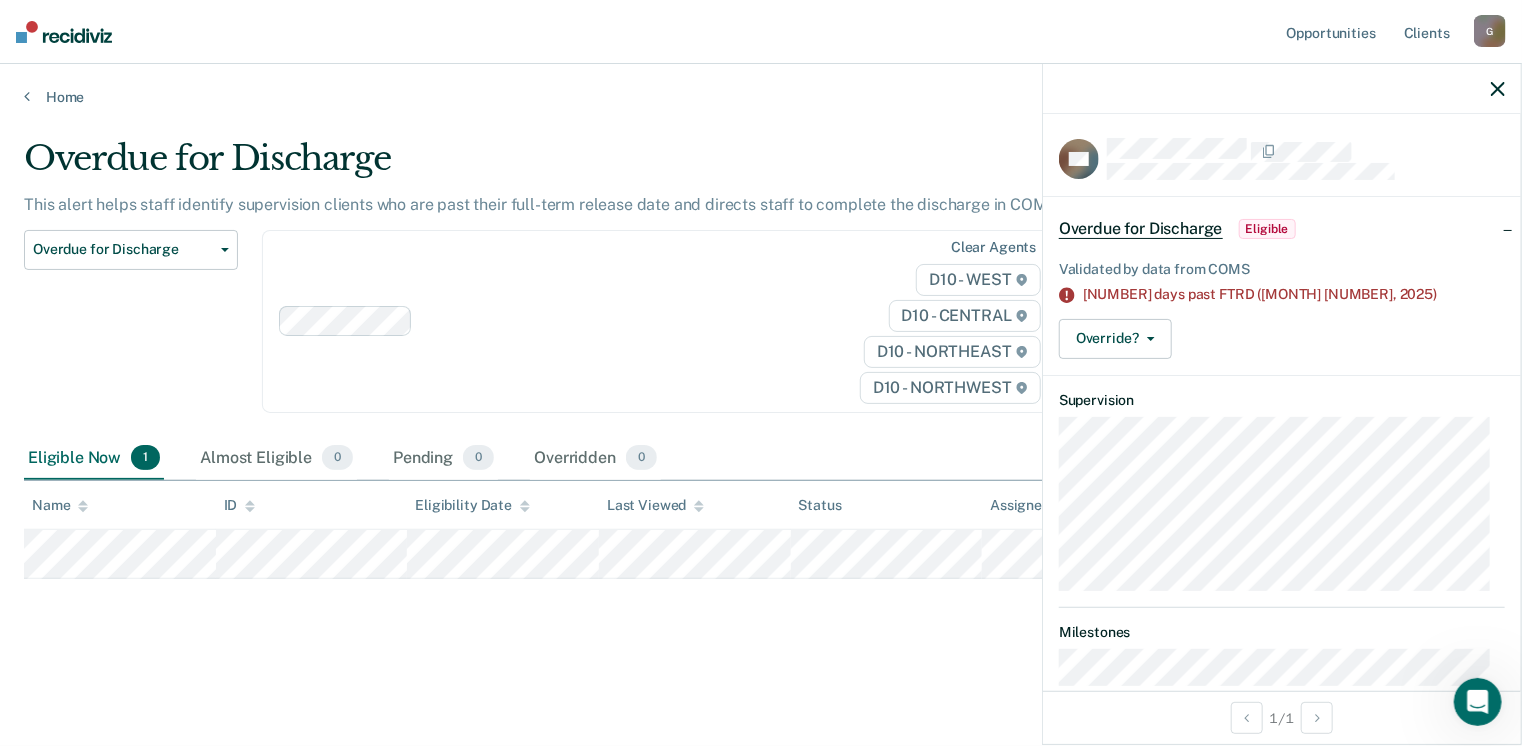 click 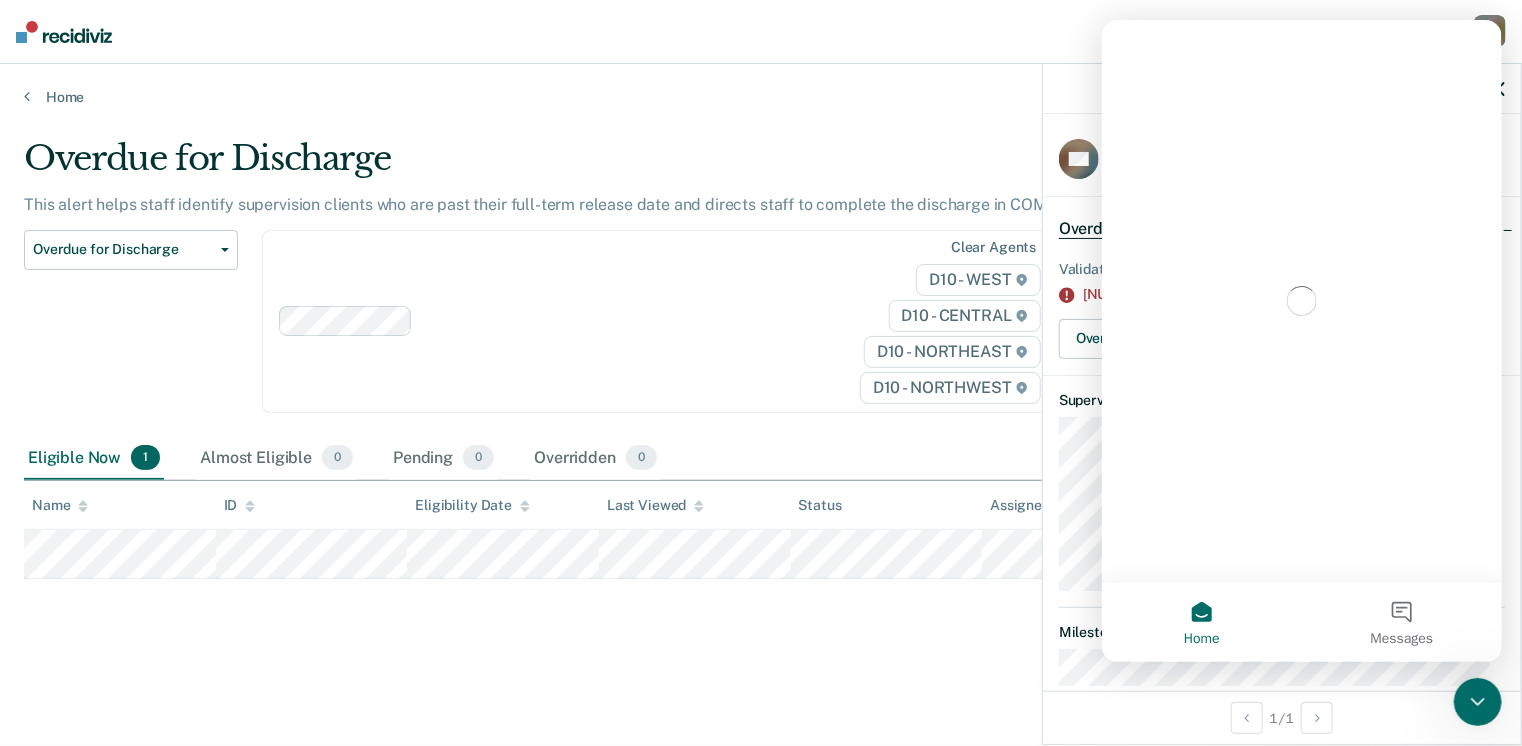 scroll, scrollTop: 0, scrollLeft: 0, axis: both 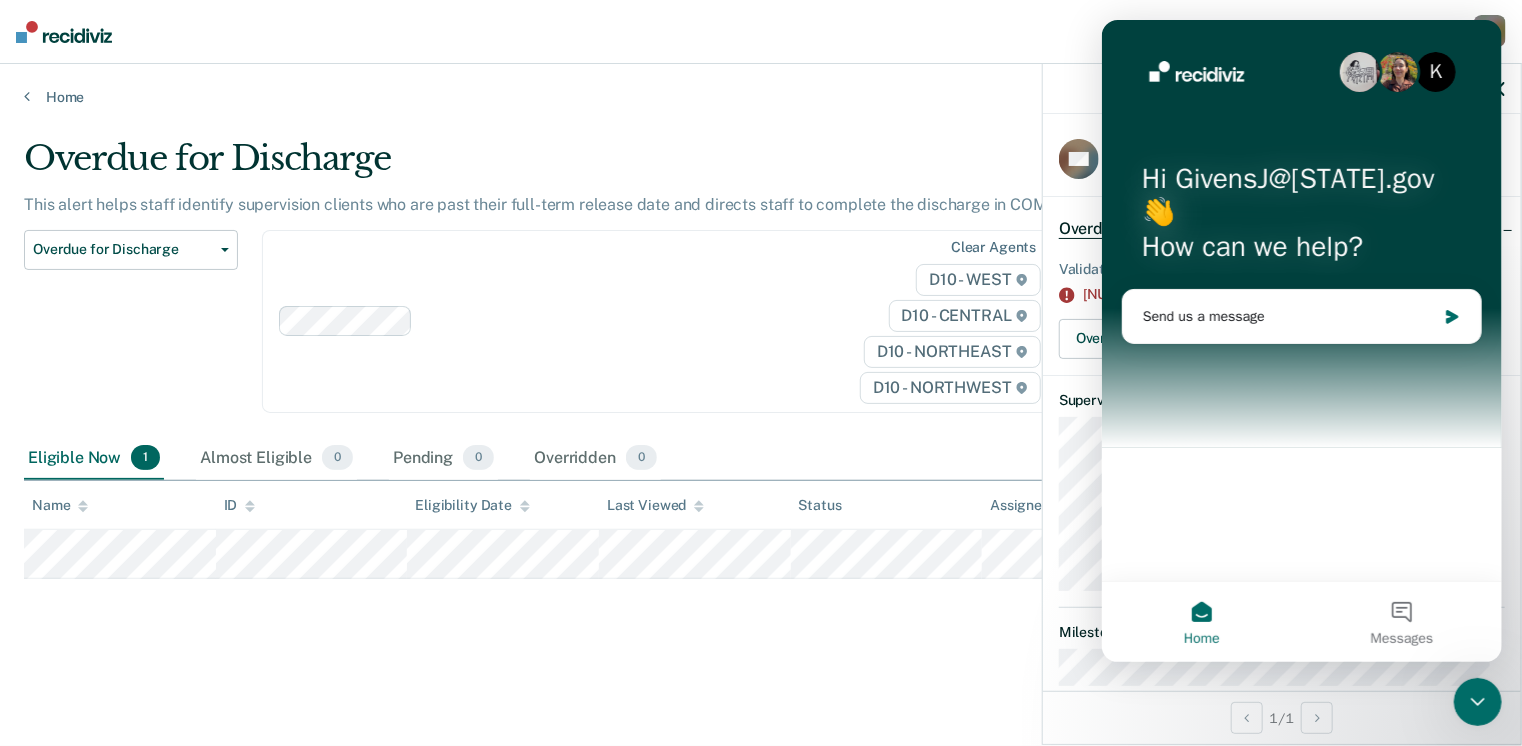 click 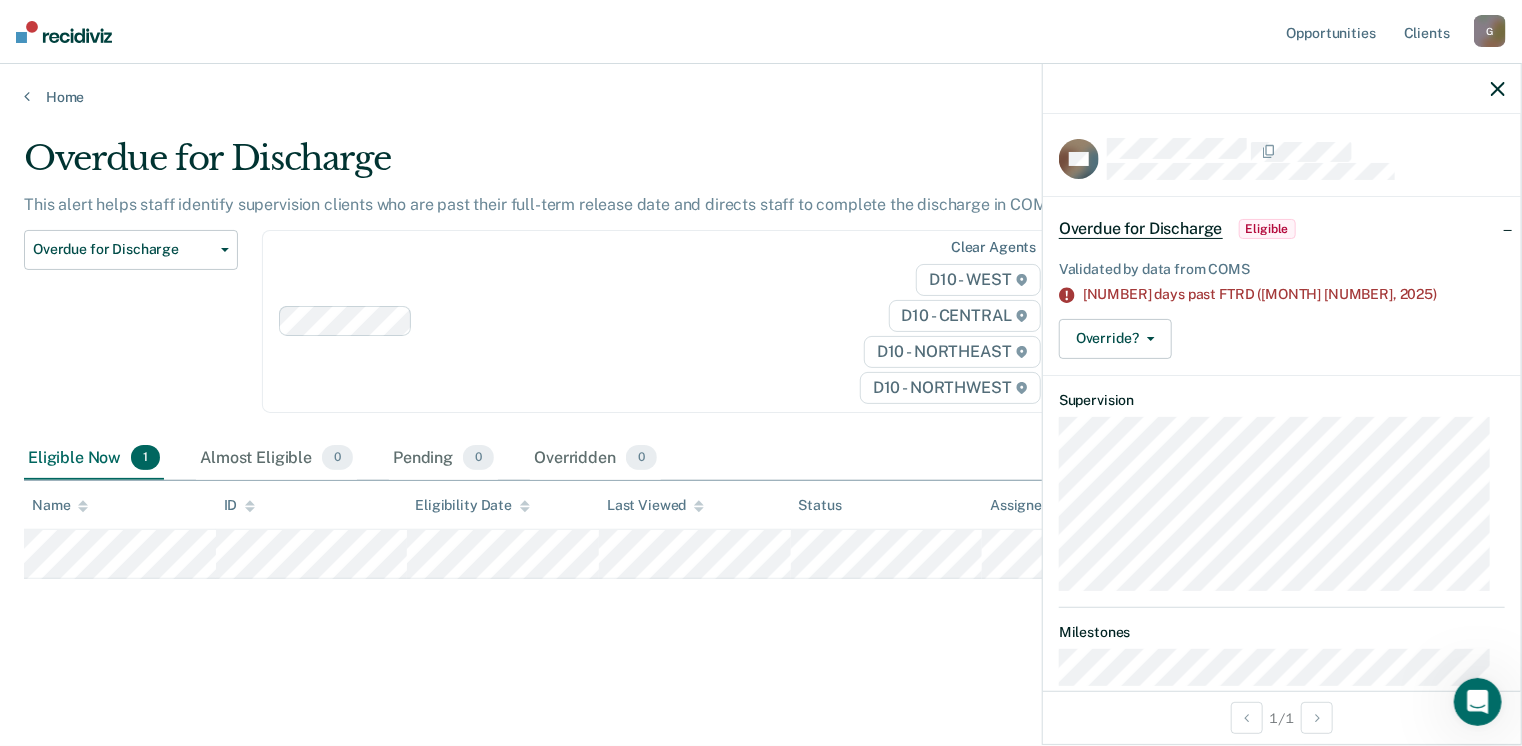 scroll, scrollTop: 0, scrollLeft: 0, axis: both 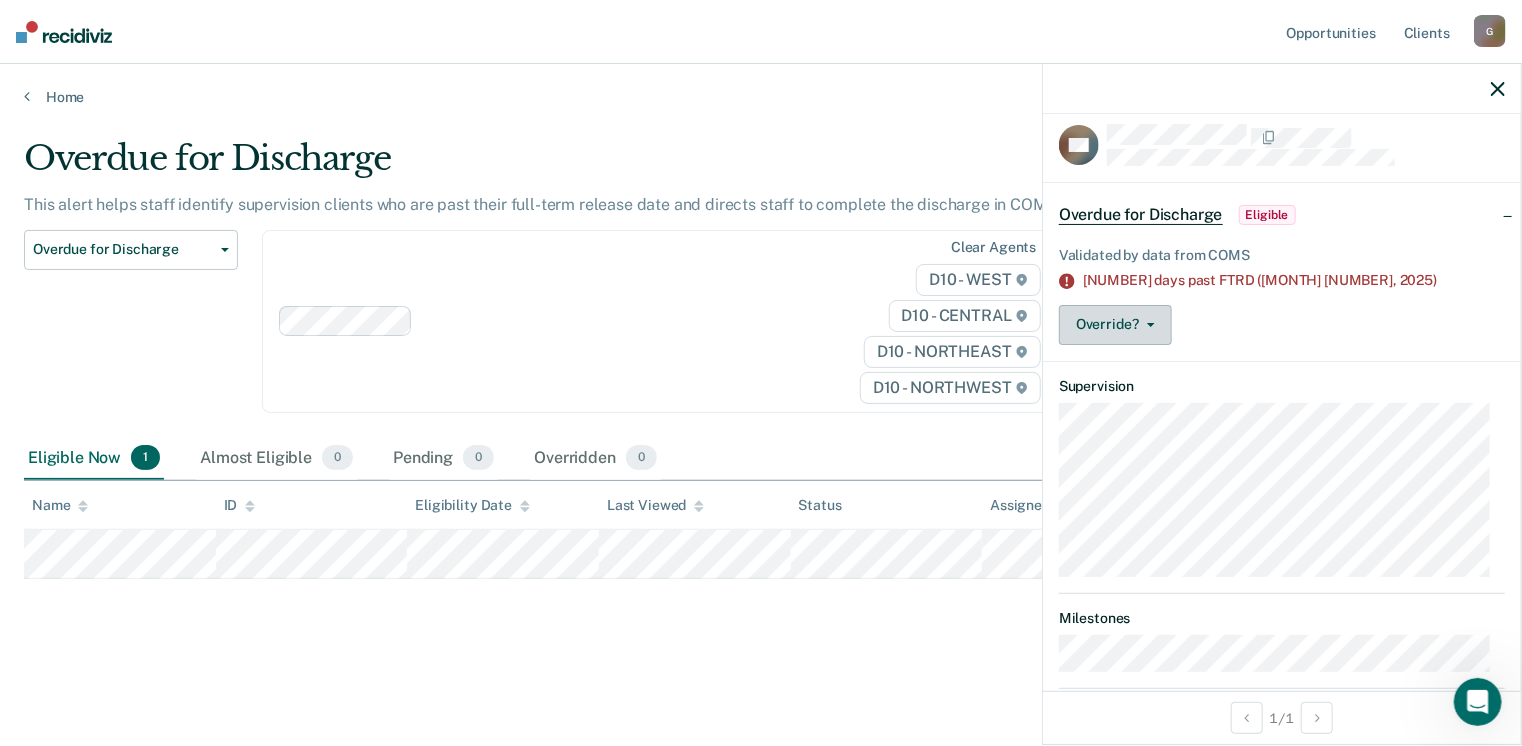 click on "Override?" at bounding box center (1115, 325) 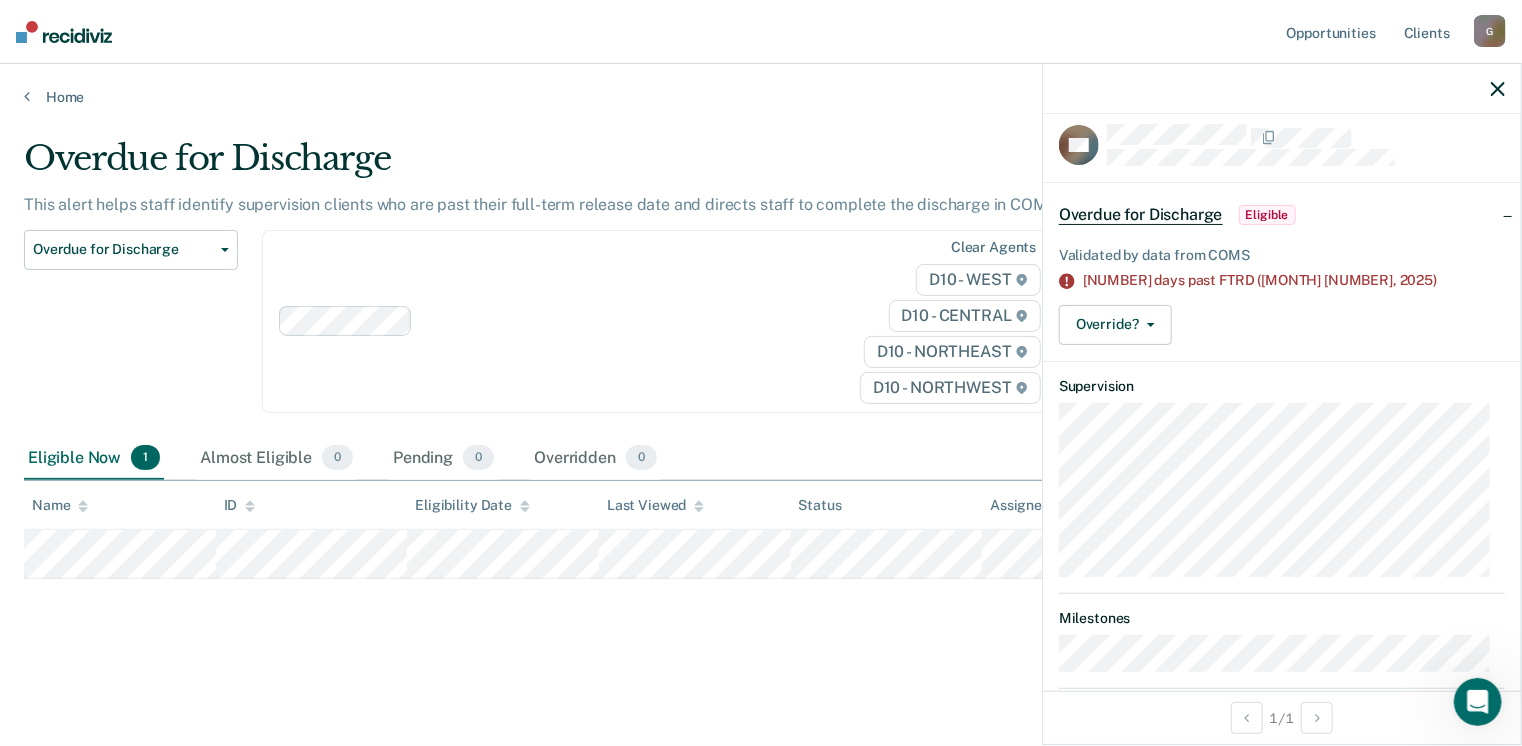 click on "Overdue for Discharge" at bounding box center [1141, 215] 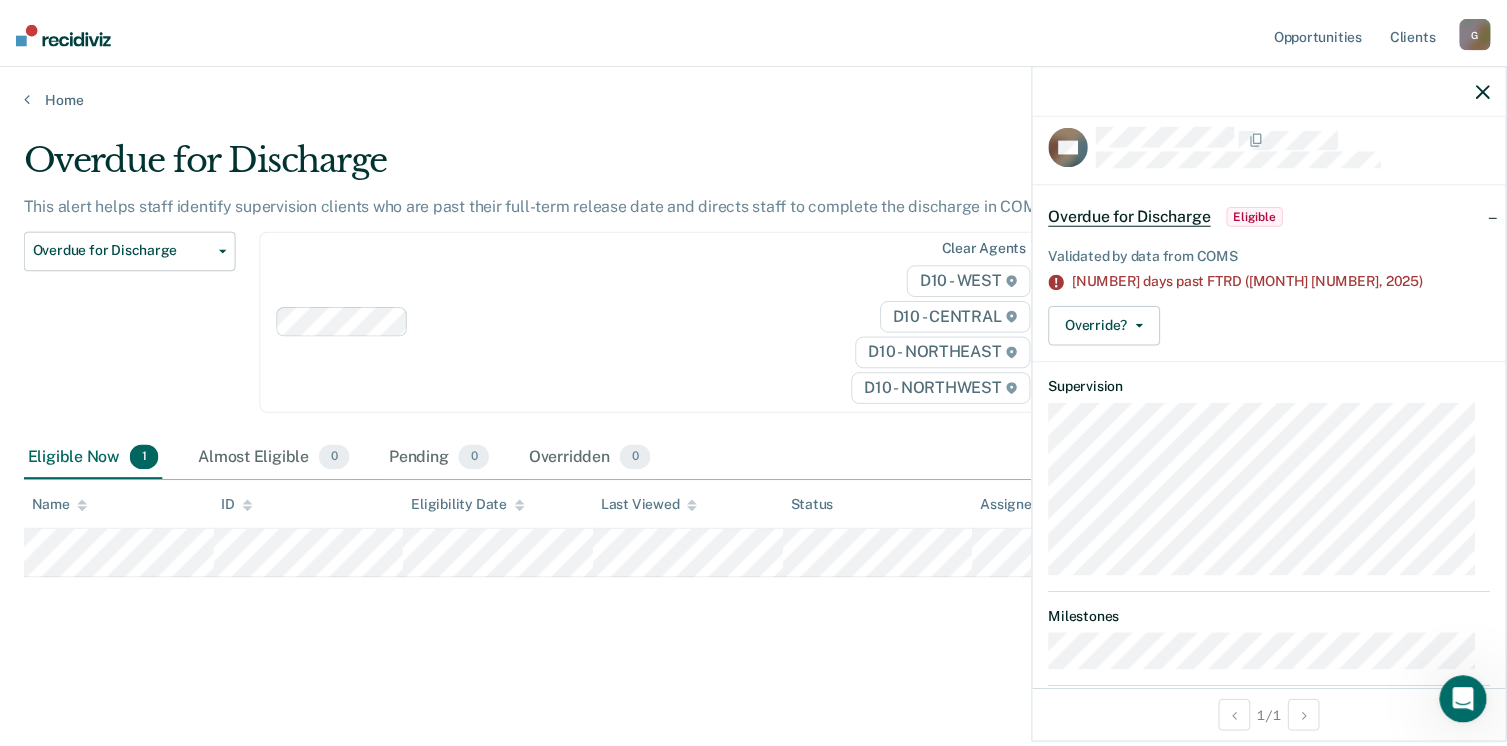 scroll, scrollTop: 0, scrollLeft: 0, axis: both 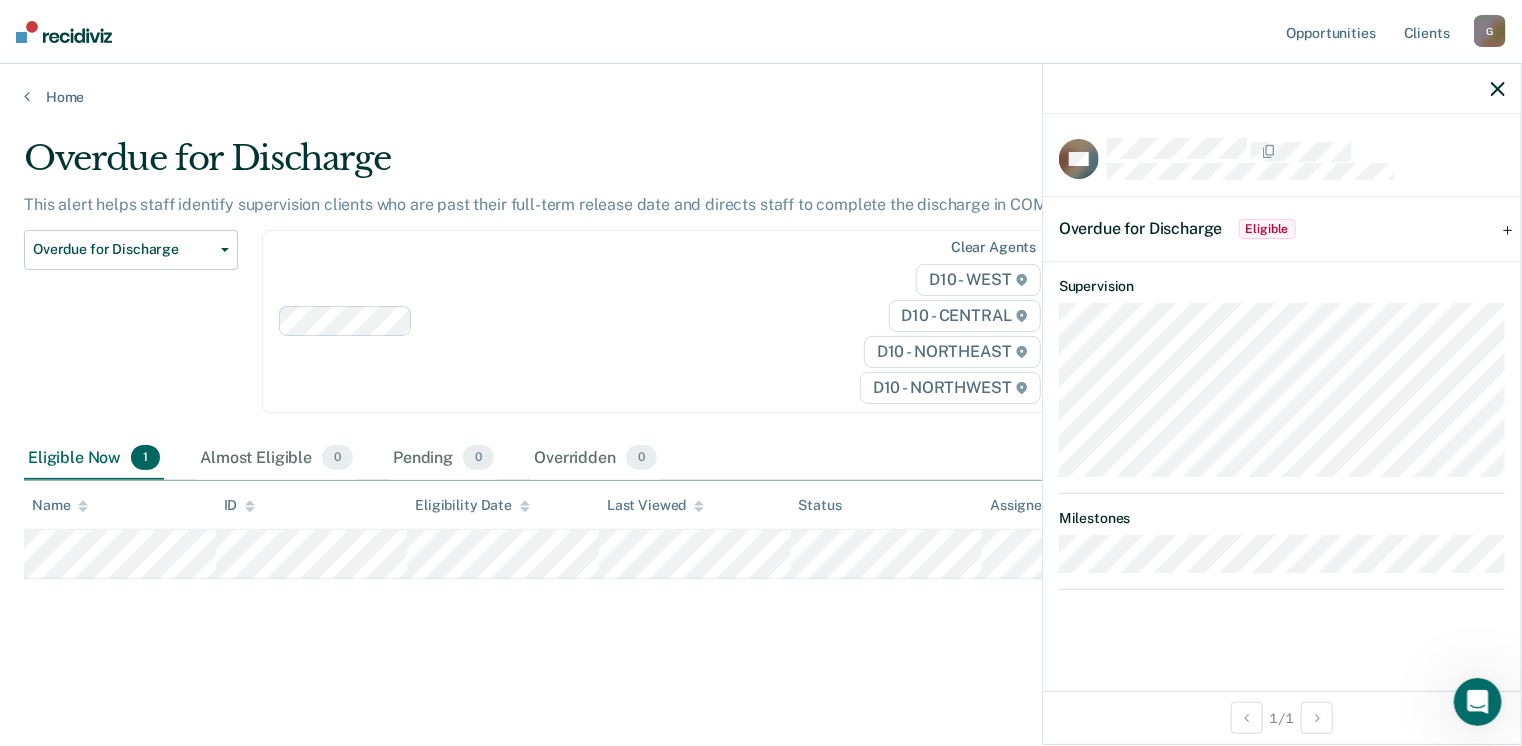 click on "Overdue for Discharge Eligible" at bounding box center (1282, 229) 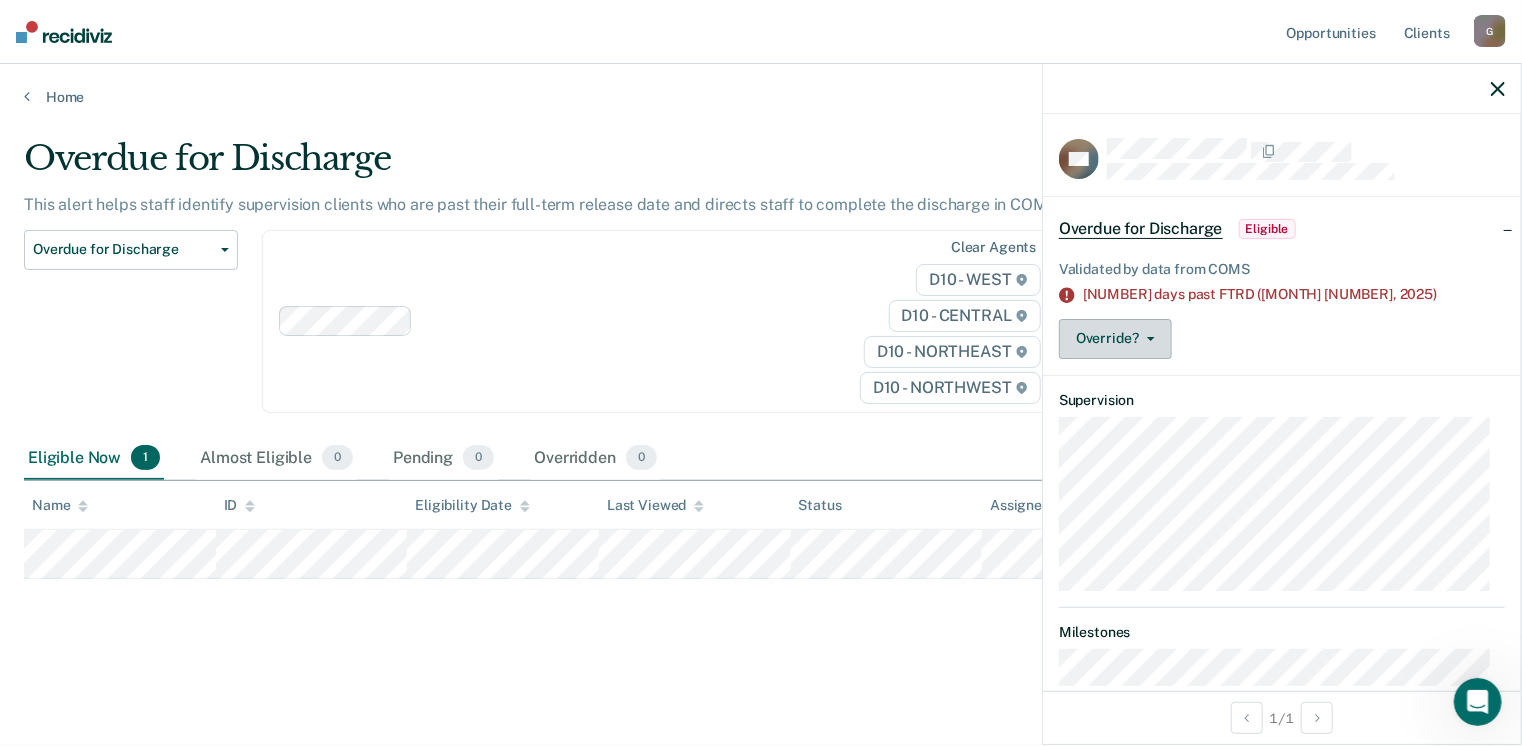 click on "Override?" at bounding box center [1115, 339] 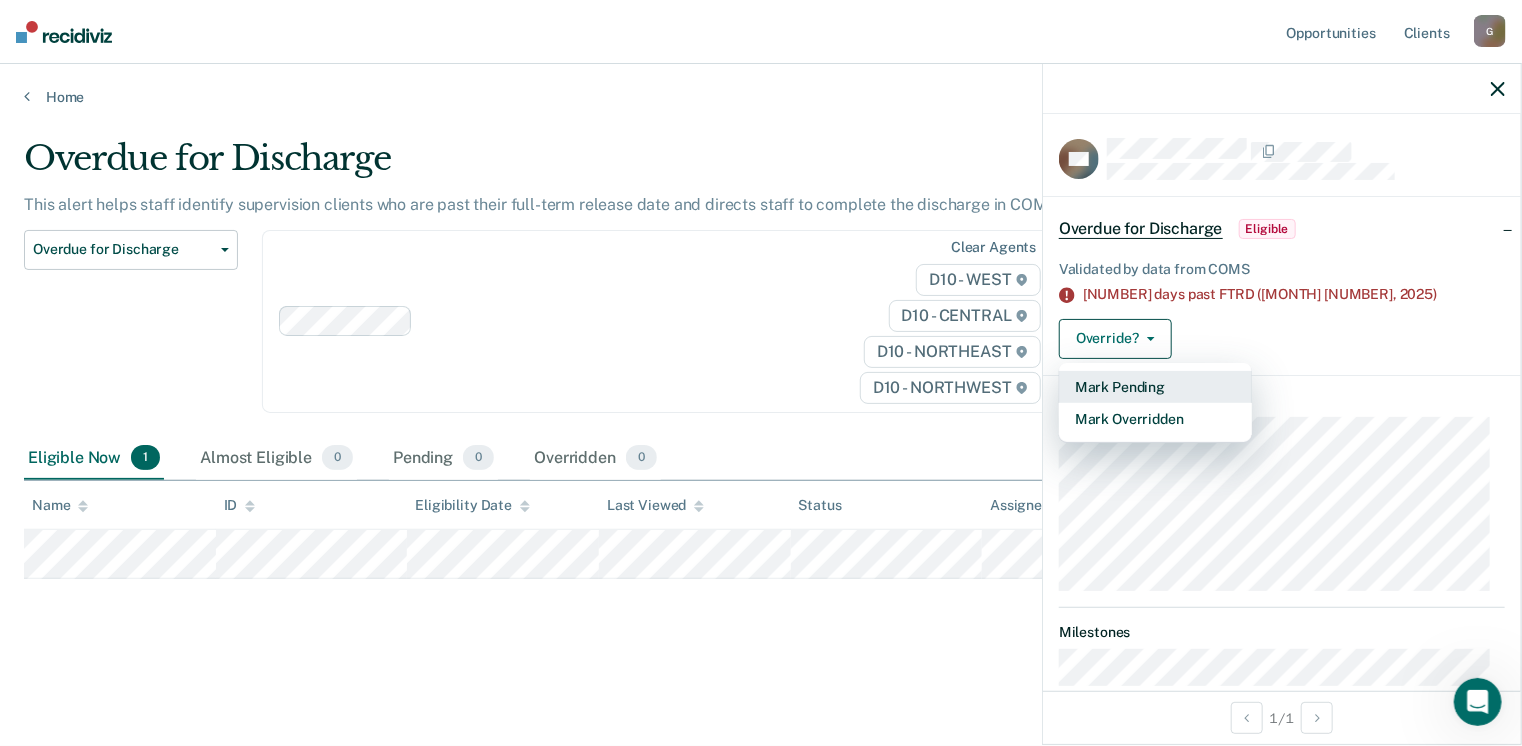 click on "Mark Pending" at bounding box center [1155, 387] 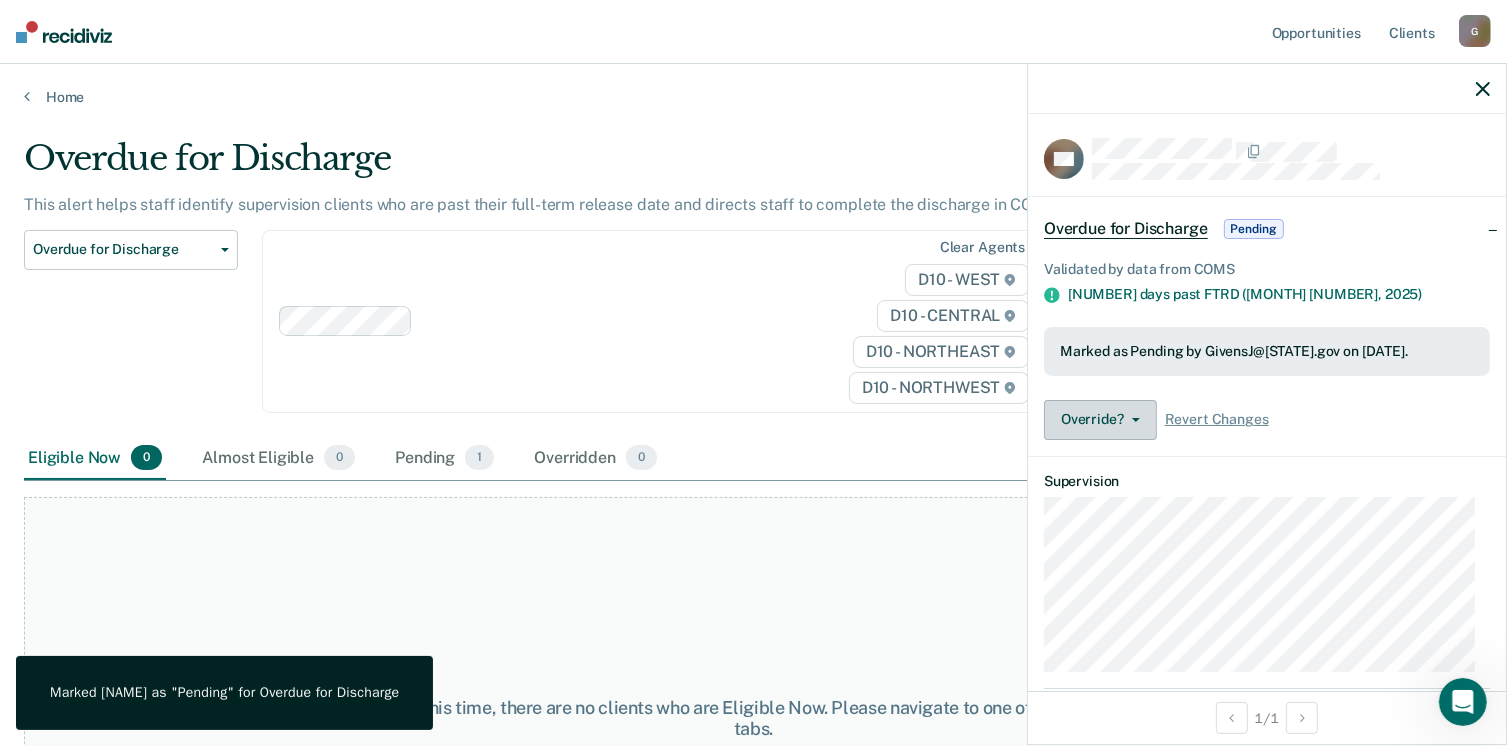click 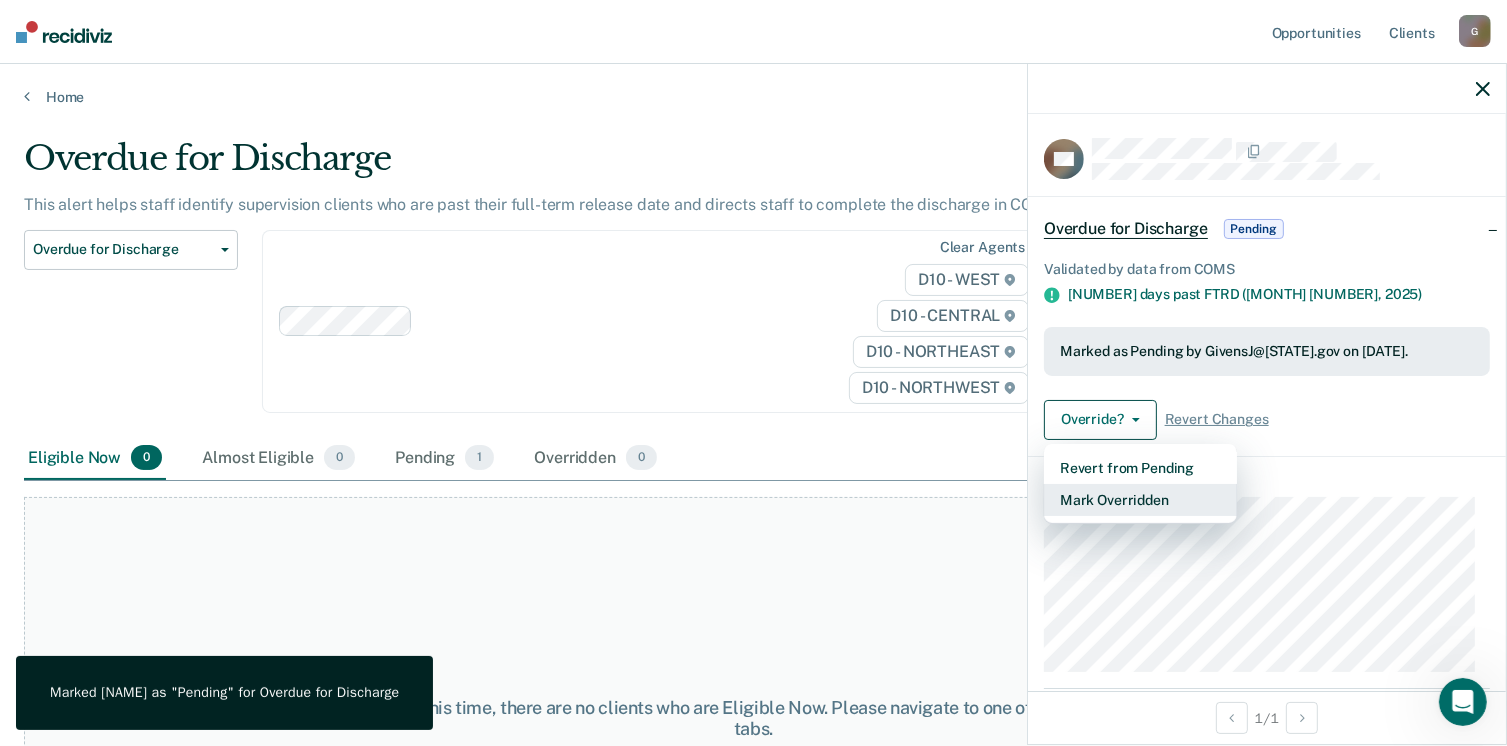 click on "Mark Overridden" at bounding box center (1140, 500) 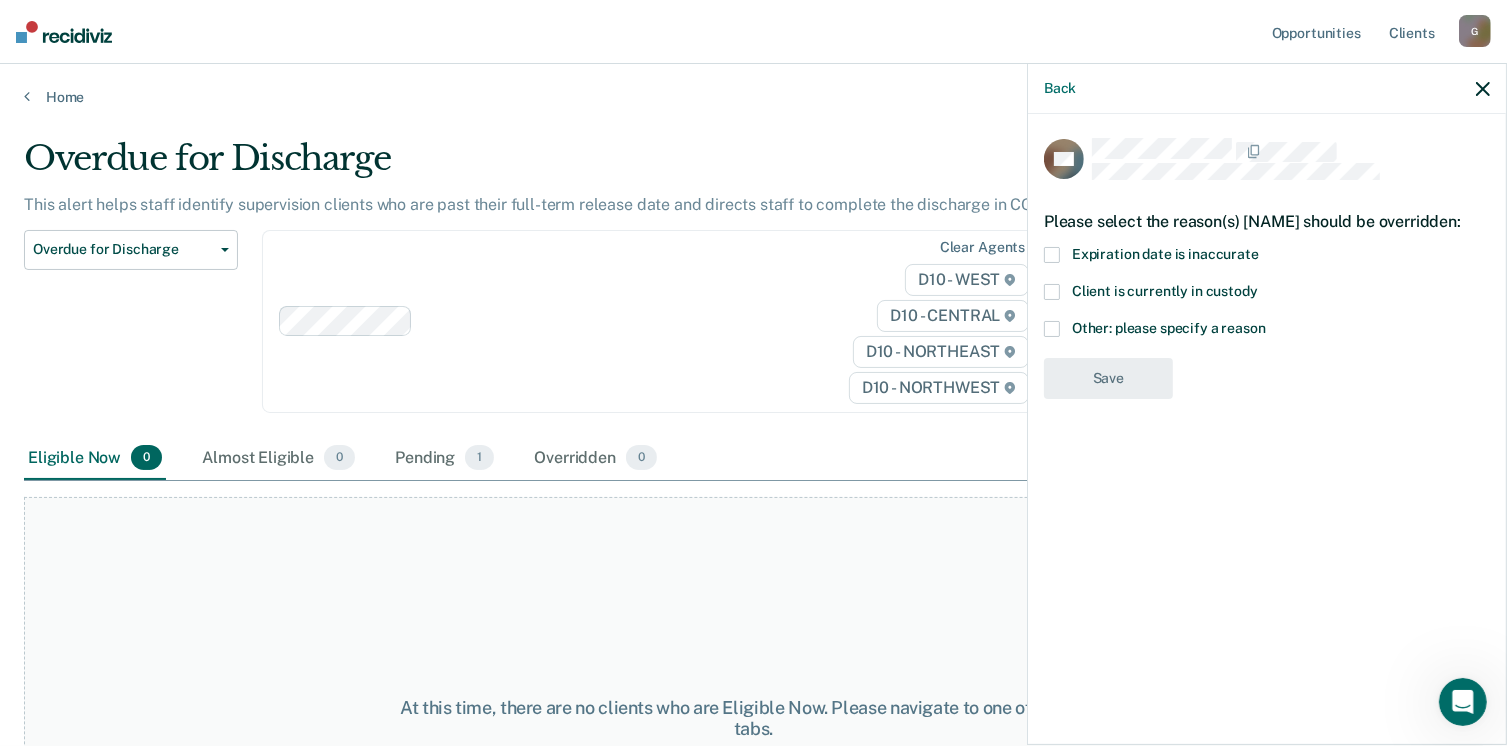 click on "Client is currently in custody" at bounding box center [1267, 302] 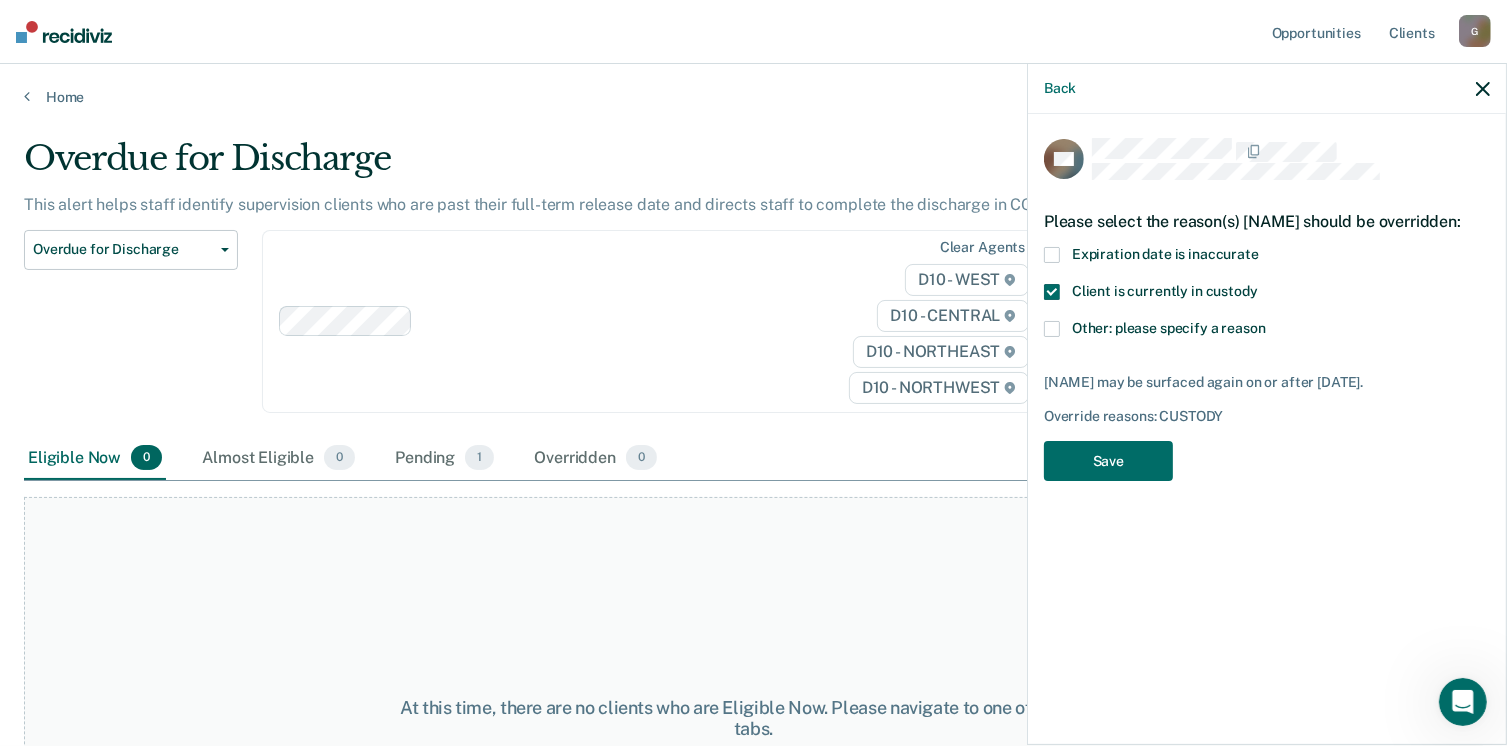 click at bounding box center (1052, 329) 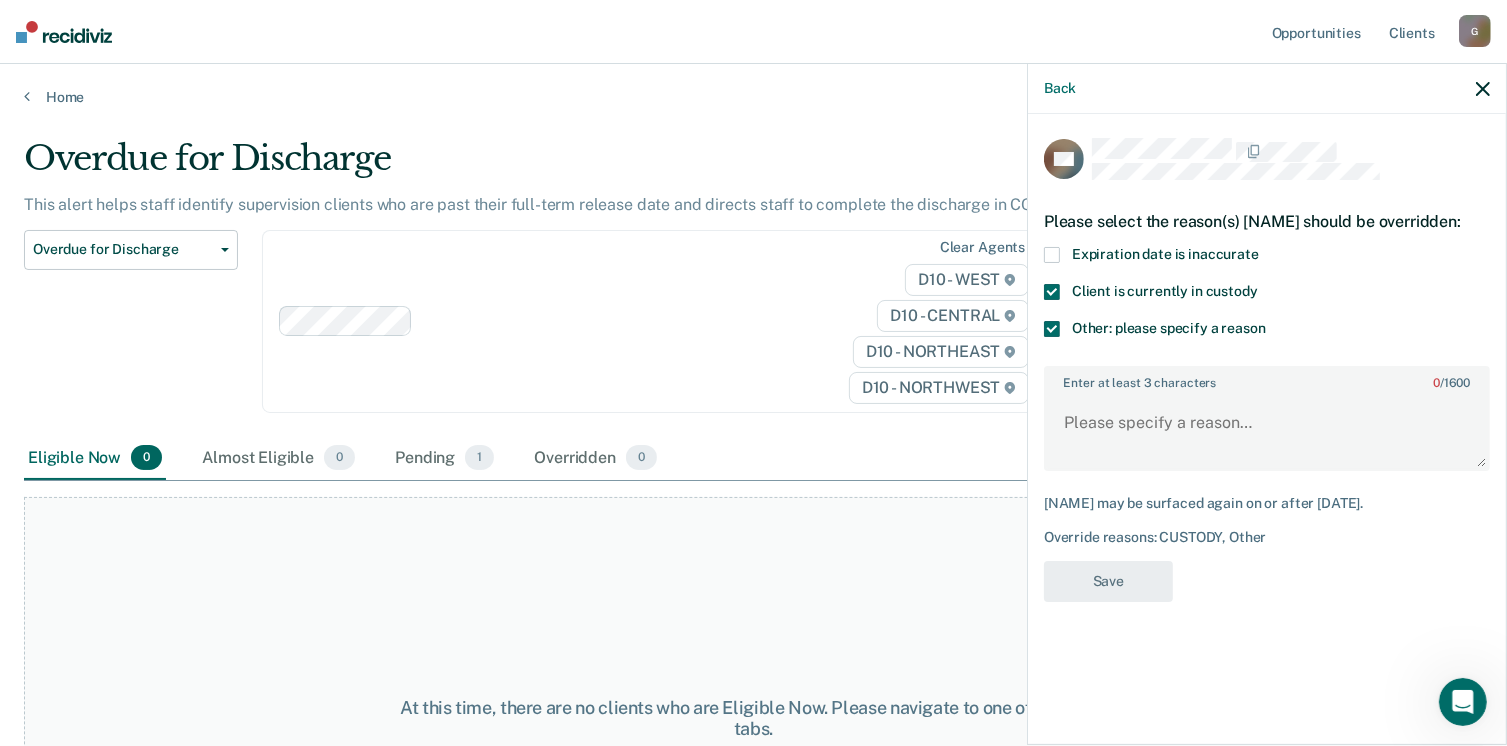 click on "Client is currently in custody" at bounding box center [1267, 294] 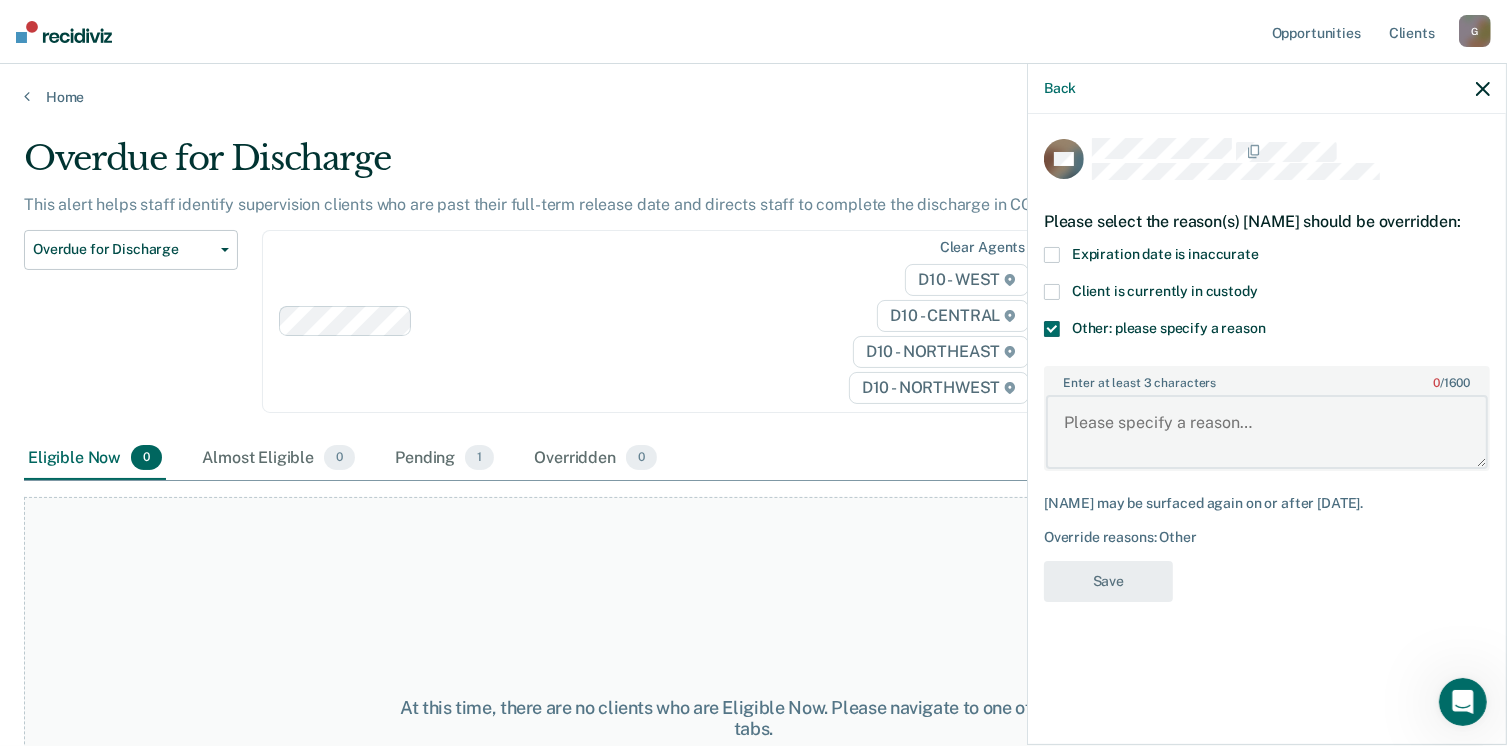 click on "Enter at least 3 characters 0  /  1600" at bounding box center (1267, 432) 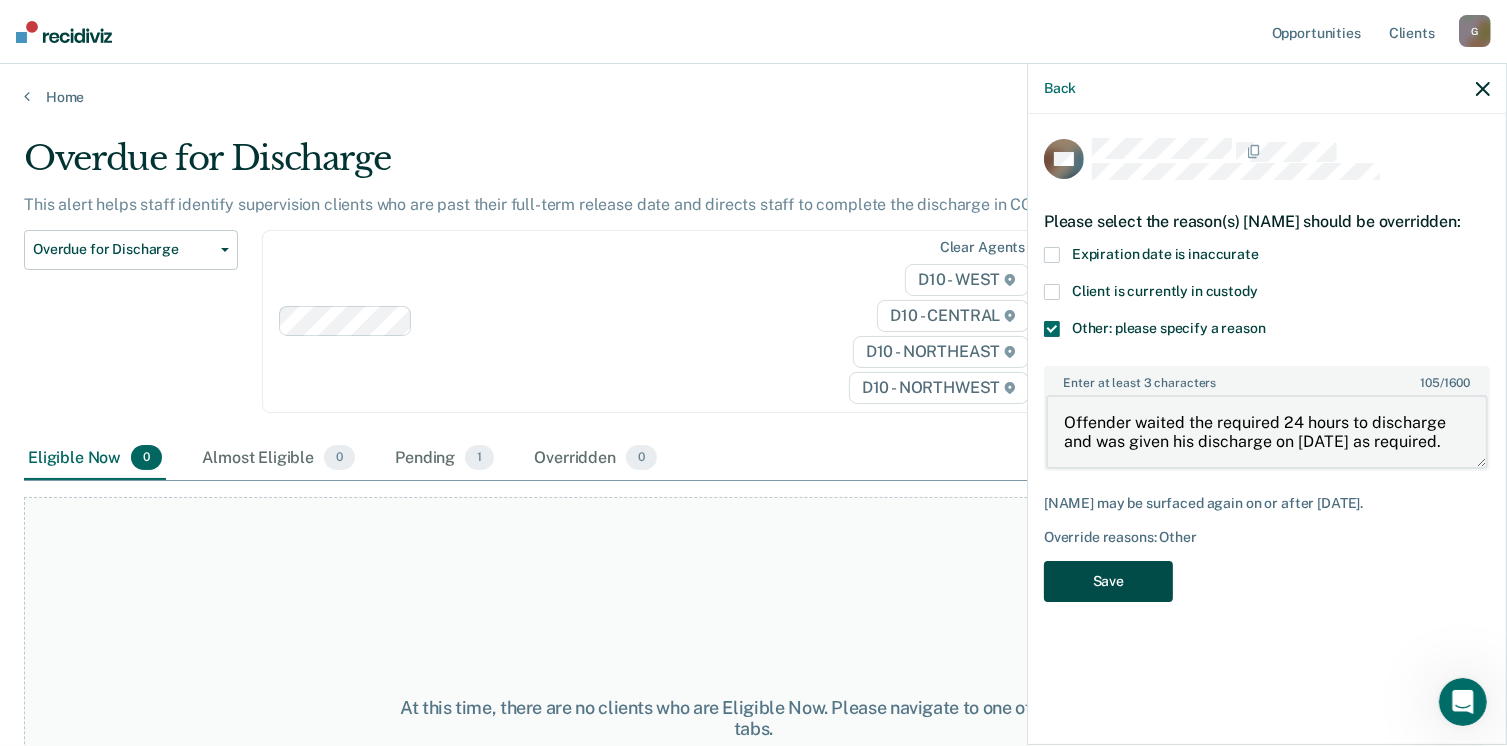 type on "Offender waited the required 24 hours to discharge and was given his discharge on [DATE] as required." 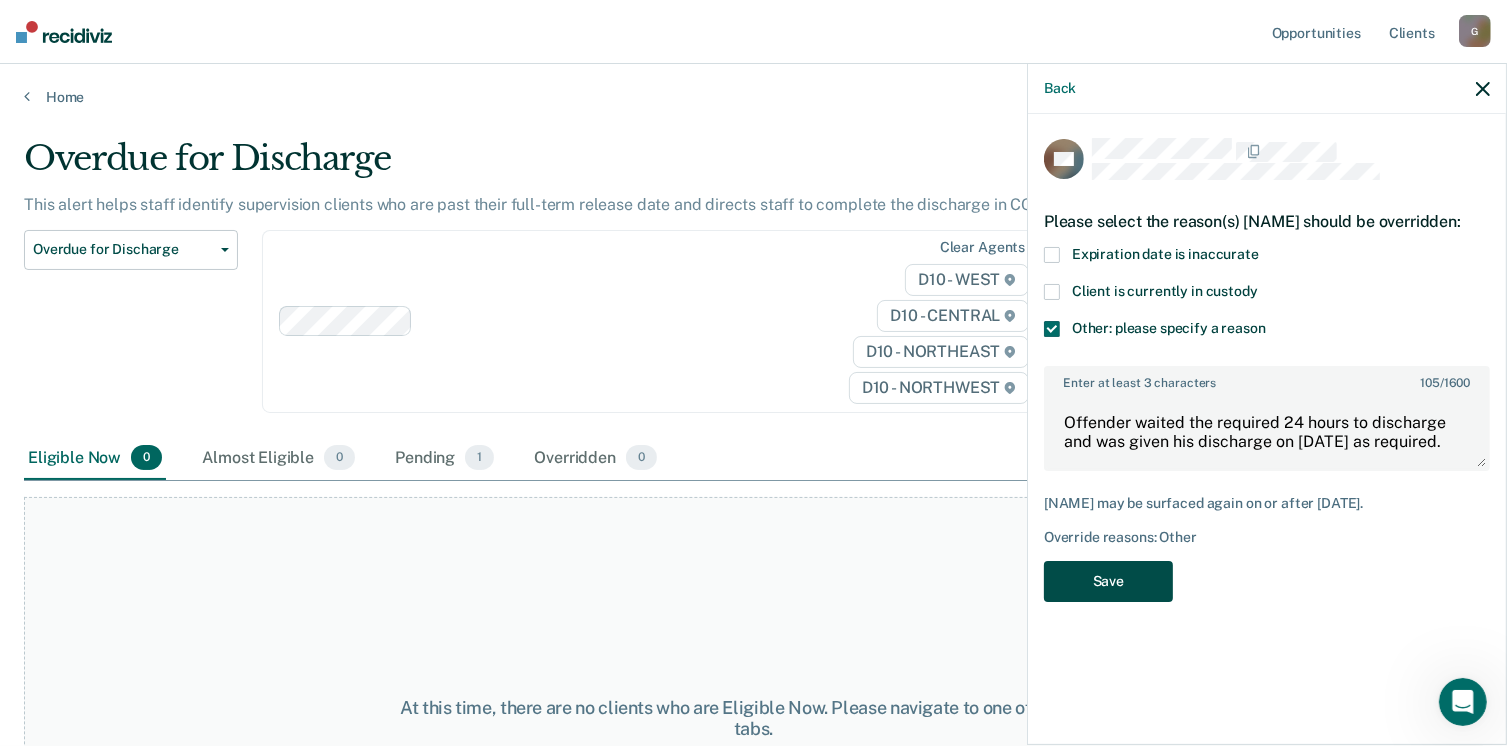 click on "Save" at bounding box center [1108, 581] 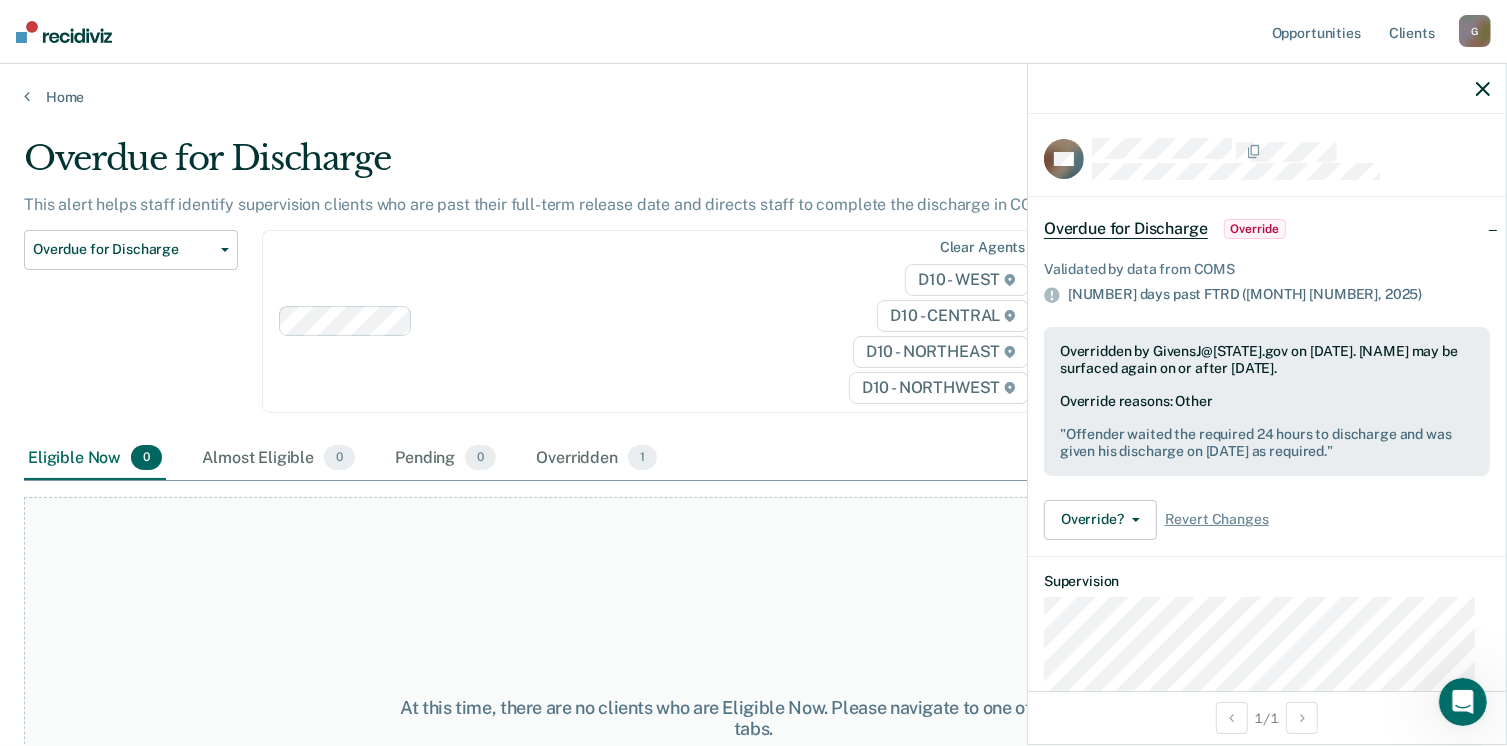 click on "At this time, there are no clients who are Eligible Now. Please navigate to one of the other tabs." at bounding box center [753, 718] 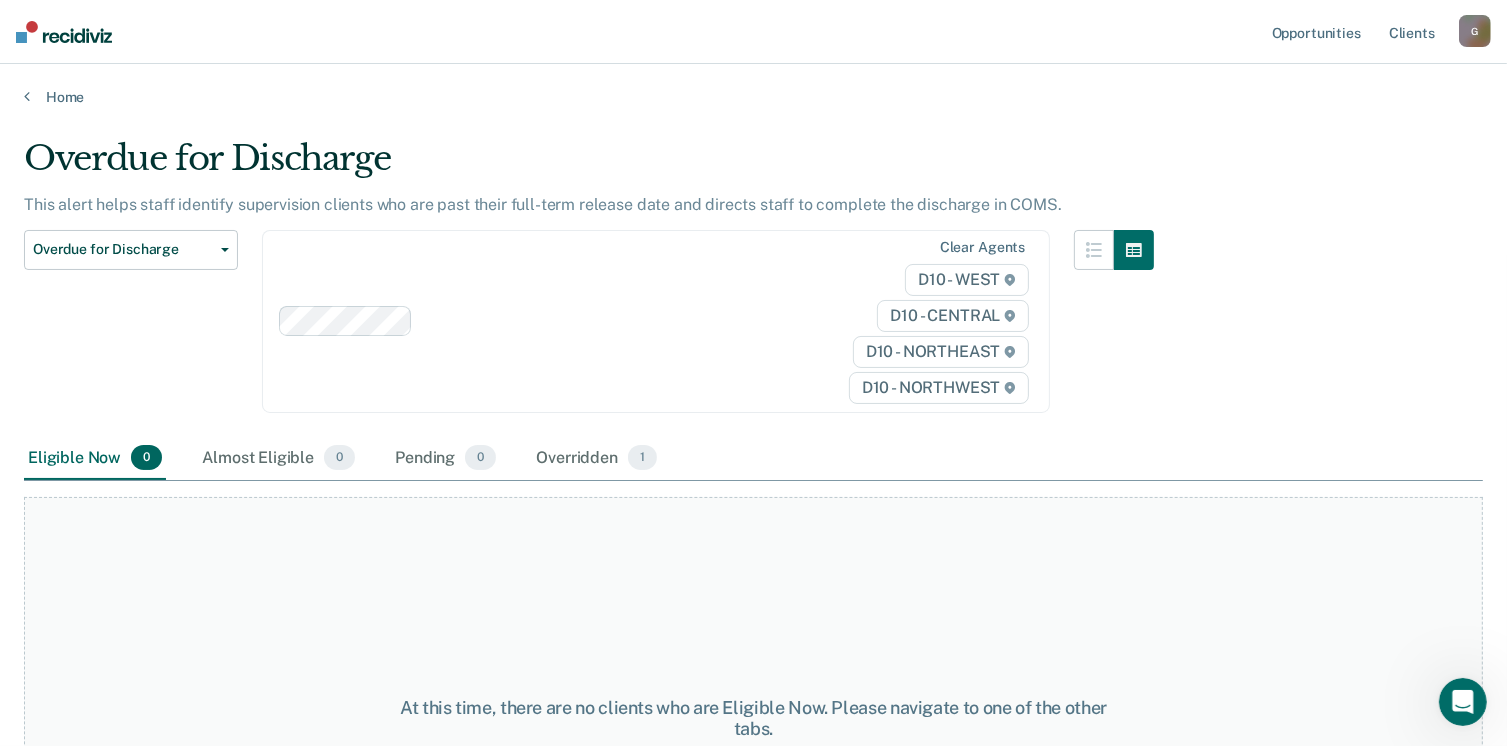 click at bounding box center [1747, 89] 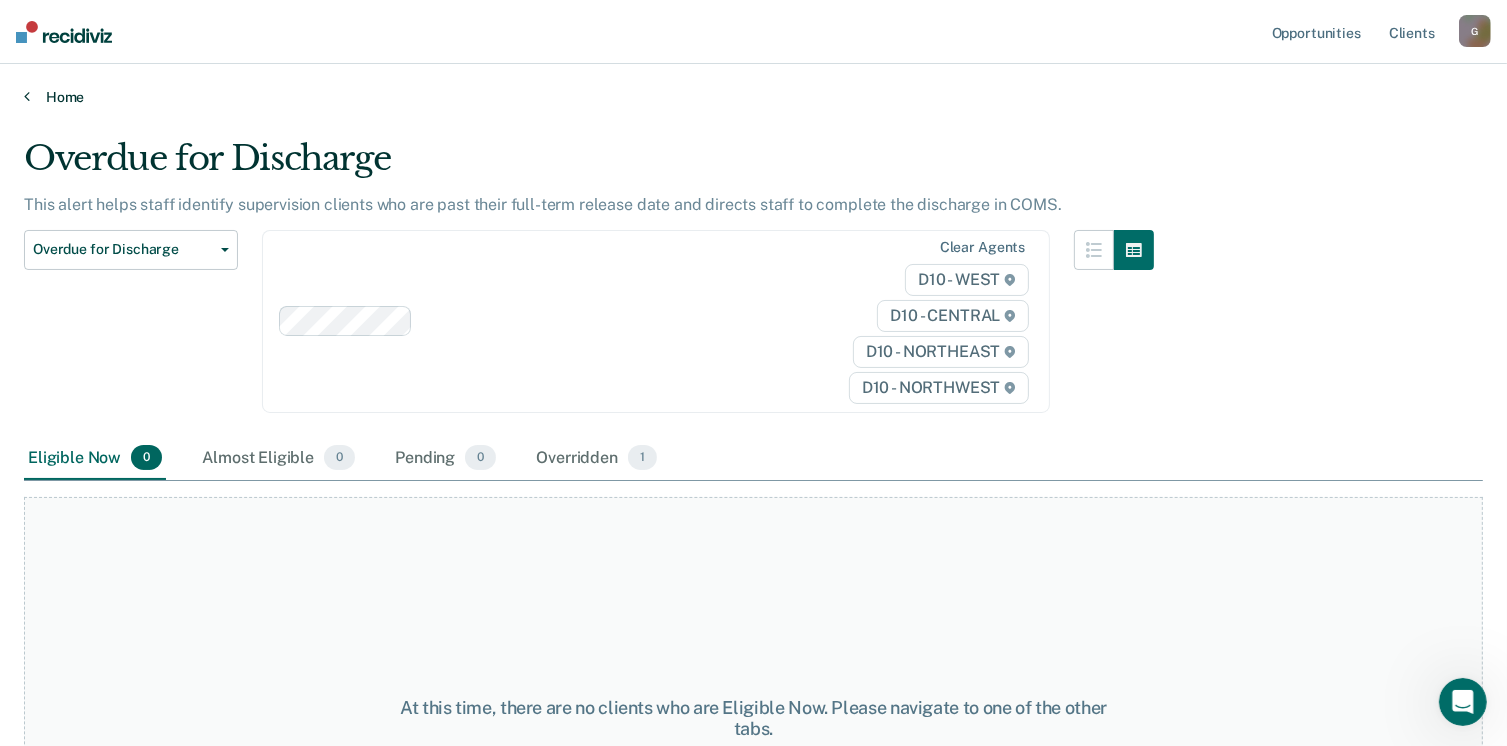 click on "Home" at bounding box center (753, 97) 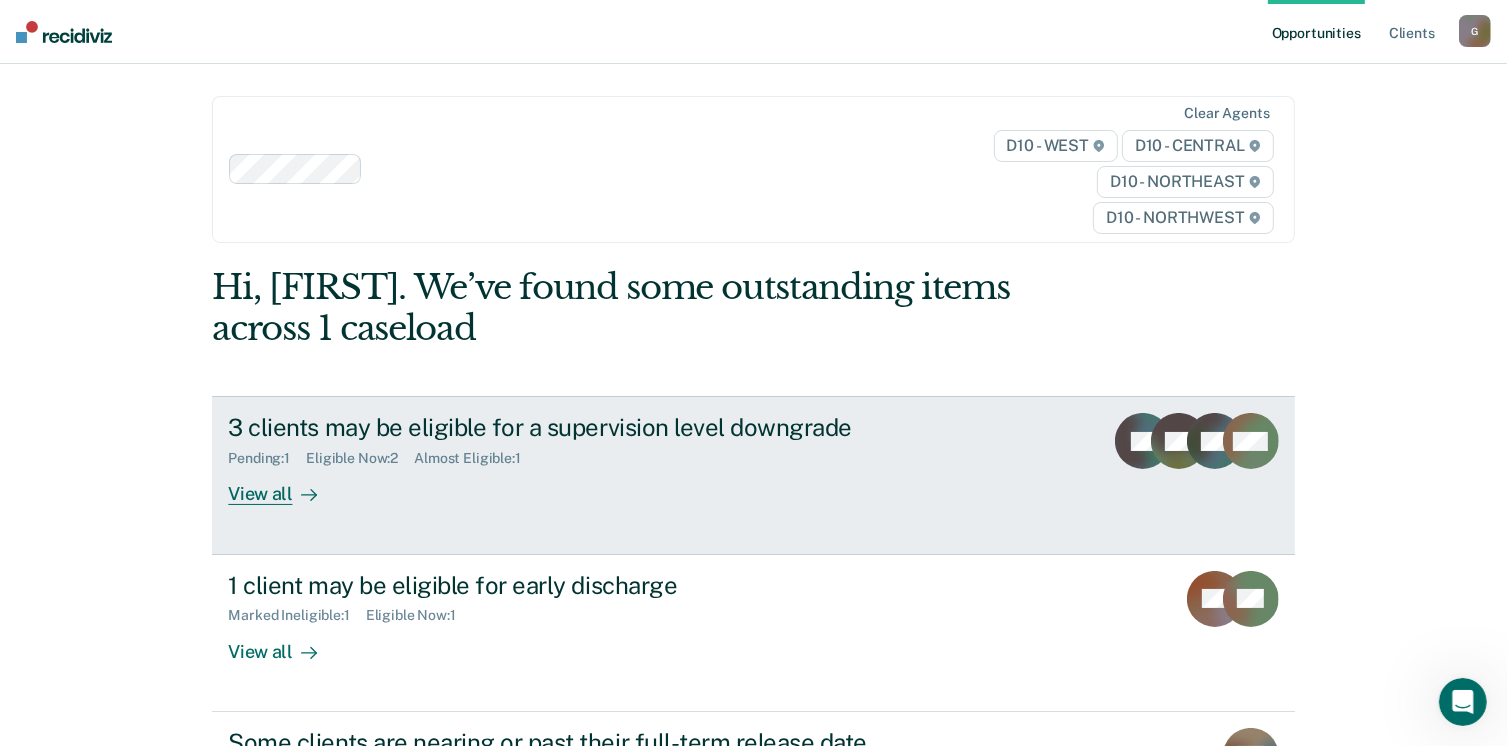 click on "KH" at bounding box center [1179, 459] 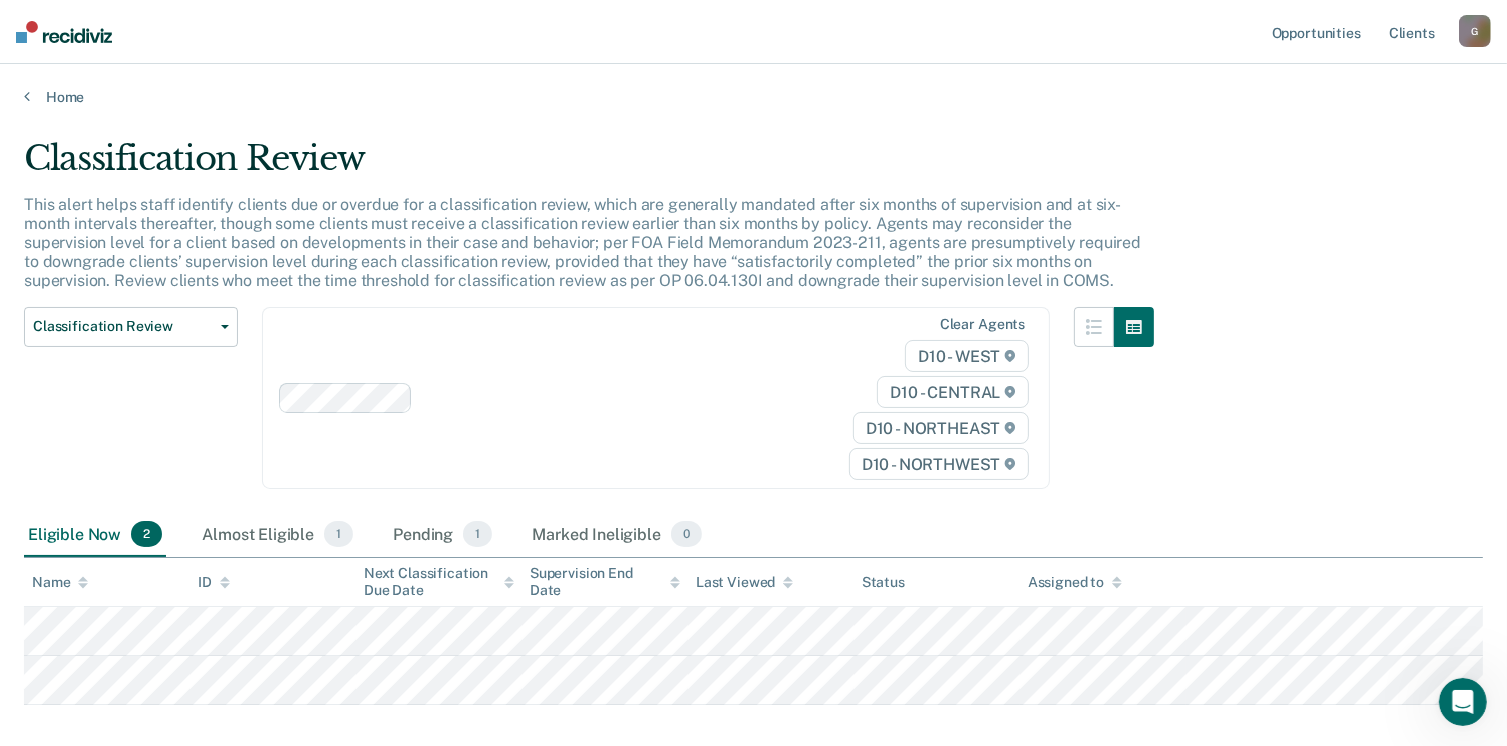scroll, scrollTop: 100, scrollLeft: 0, axis: vertical 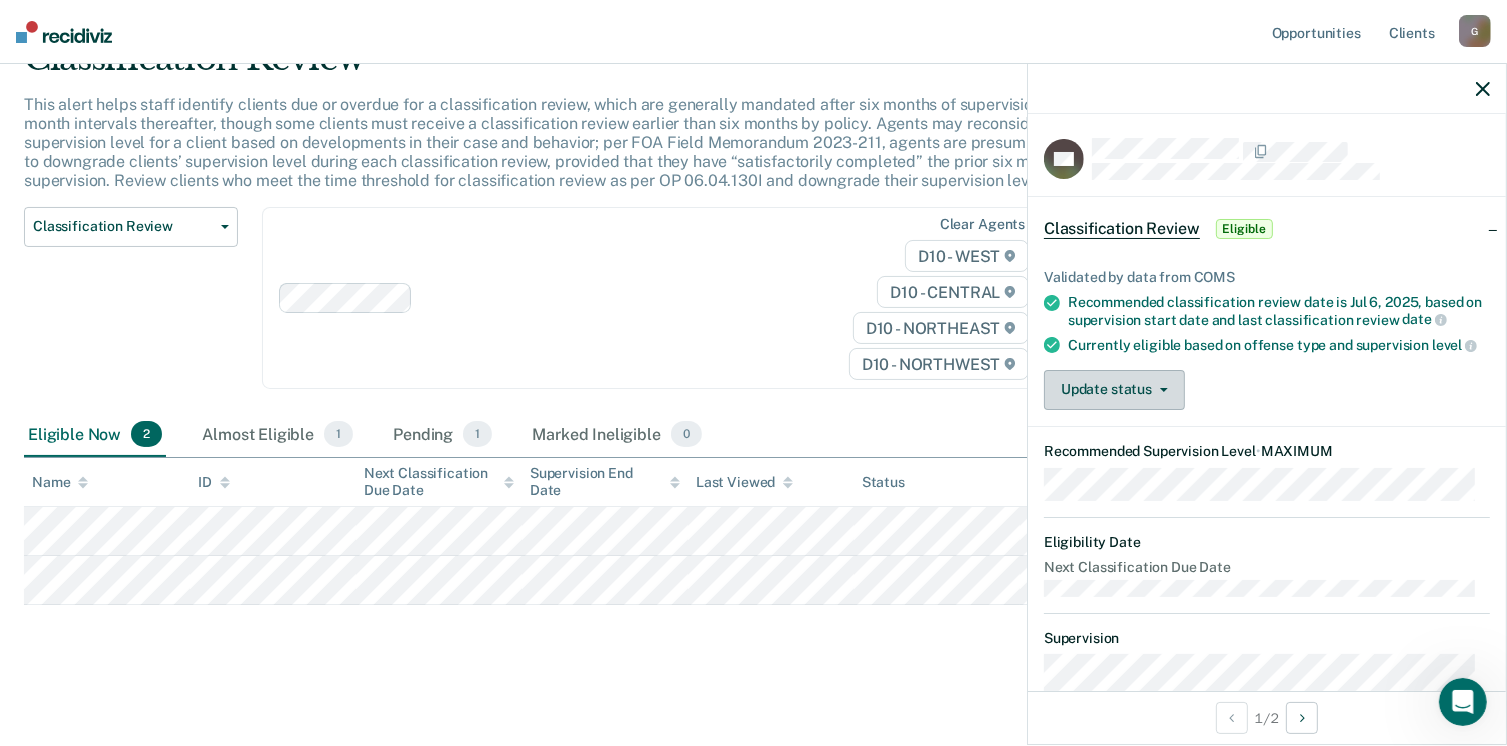 click on "Update status" at bounding box center (1114, 390) 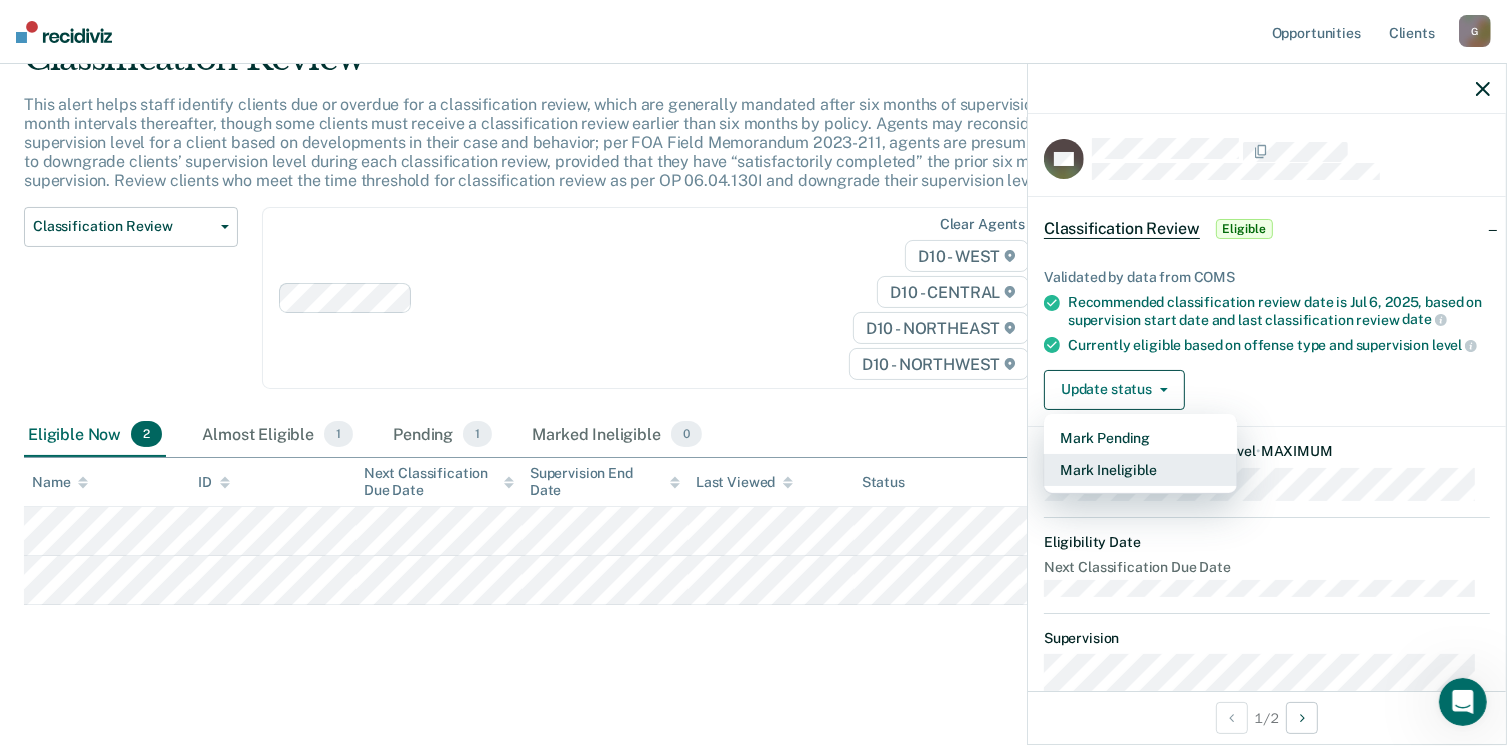 click on "Mark Ineligible" at bounding box center (1140, 470) 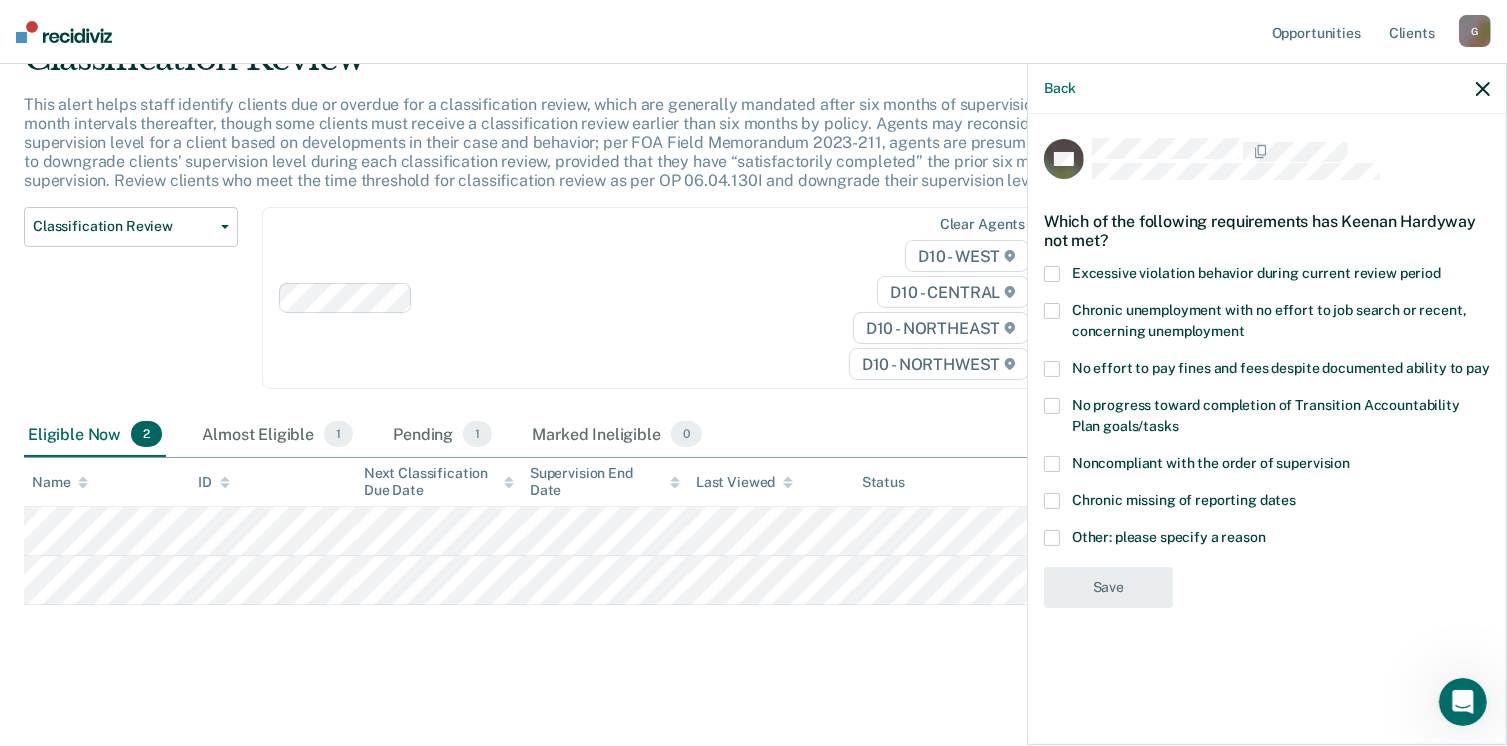 click on "Excessive violation behavior during current review period" at bounding box center [1256, 273] 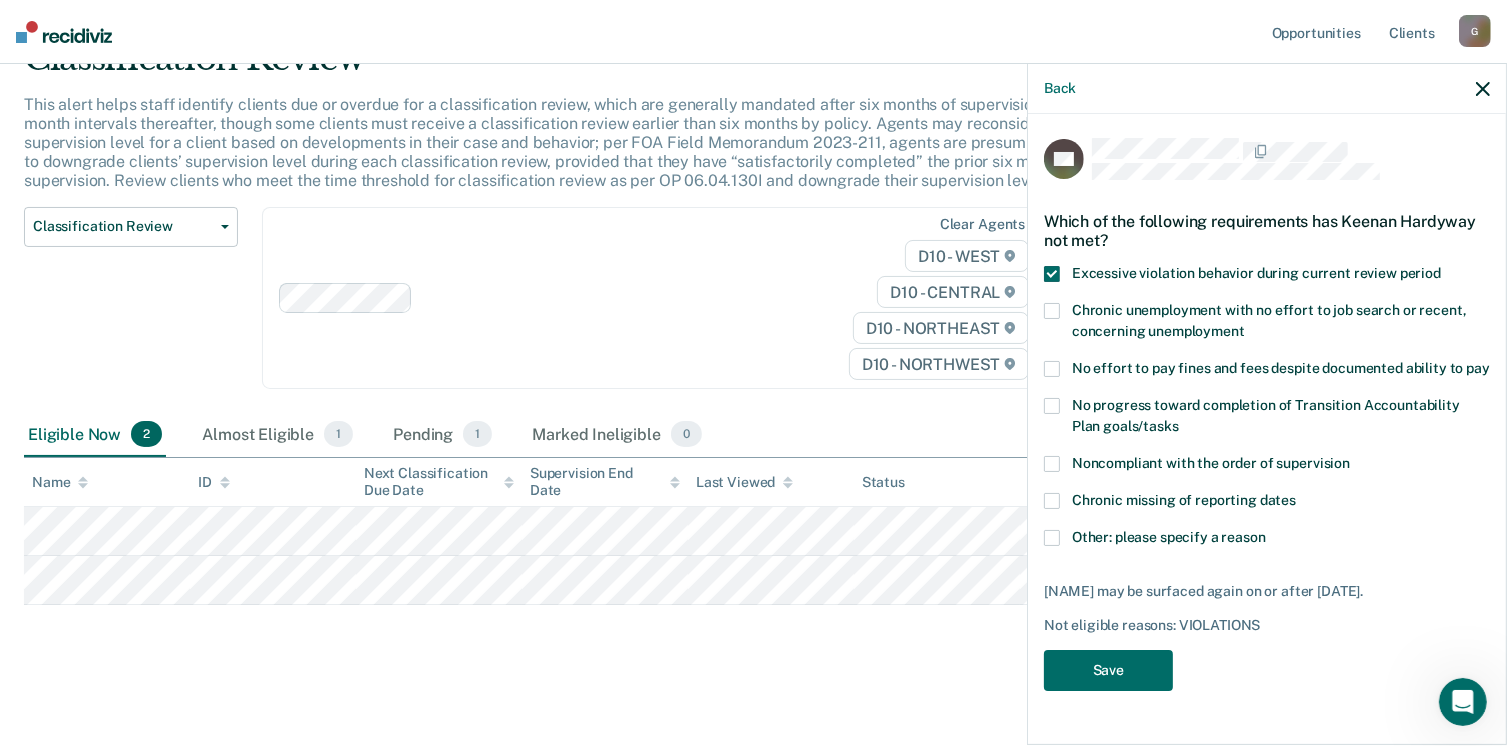 click on "Noncompliant with the order of supervision" at bounding box center [1267, 466] 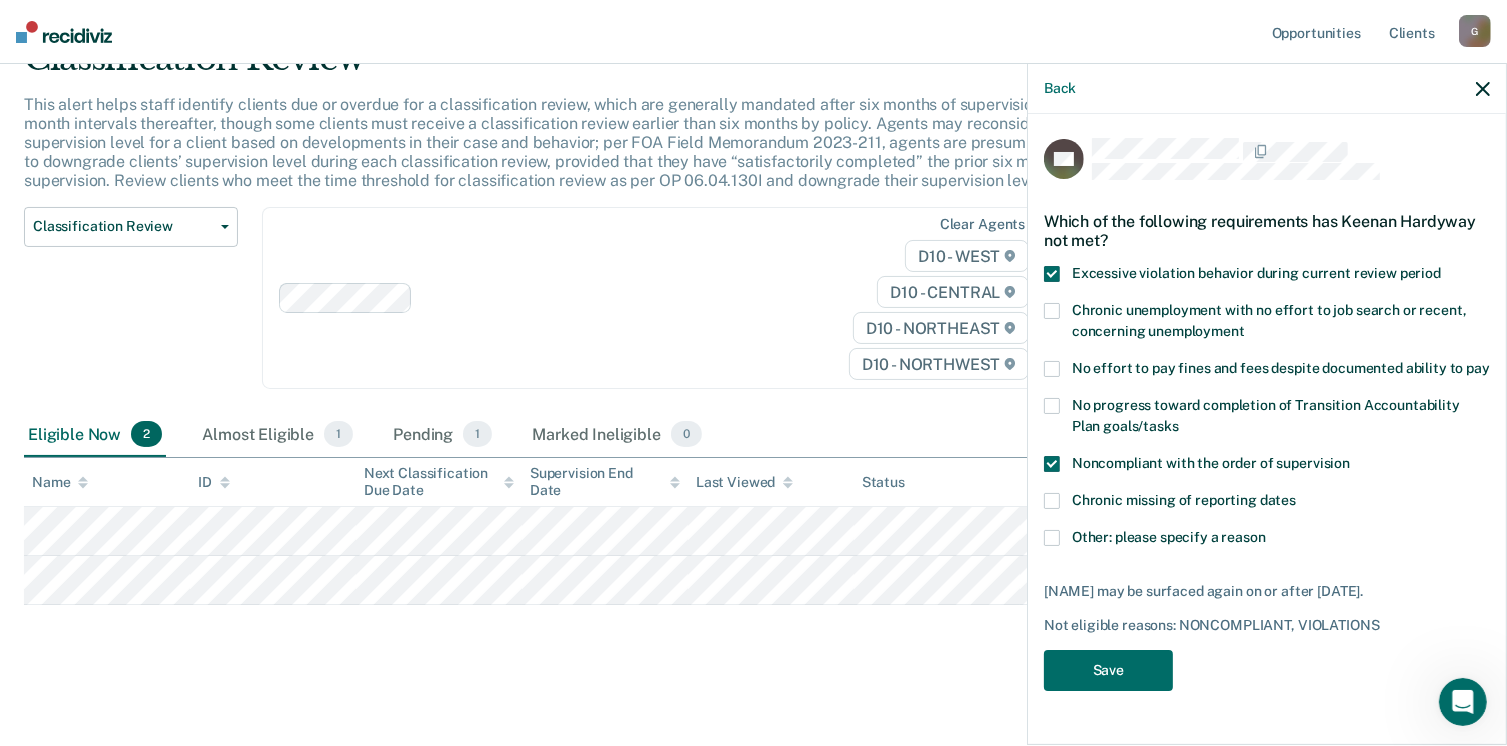 click on "Chronic missing of reporting dates" at bounding box center [1267, 511] 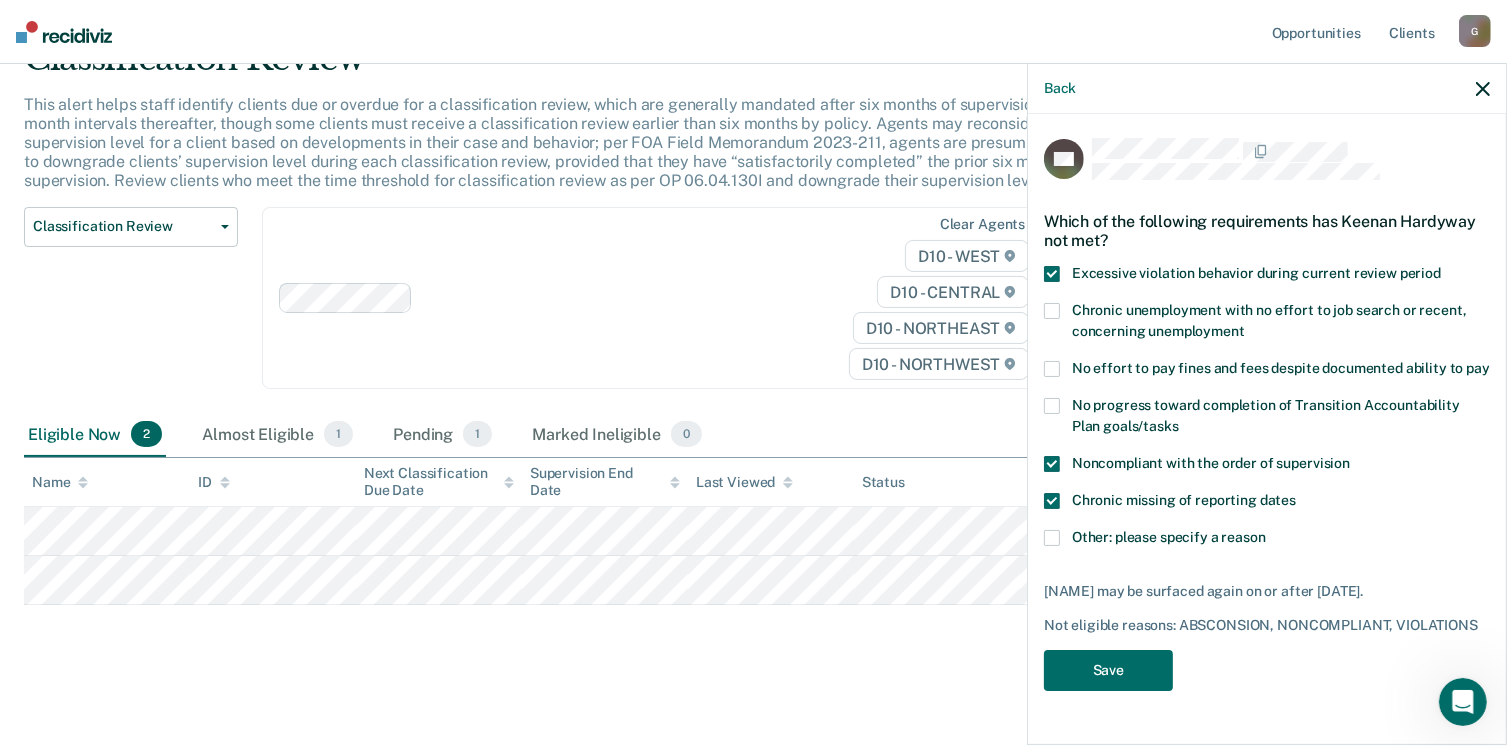 click on "Chronic missing of reporting dates" at bounding box center (1267, 503) 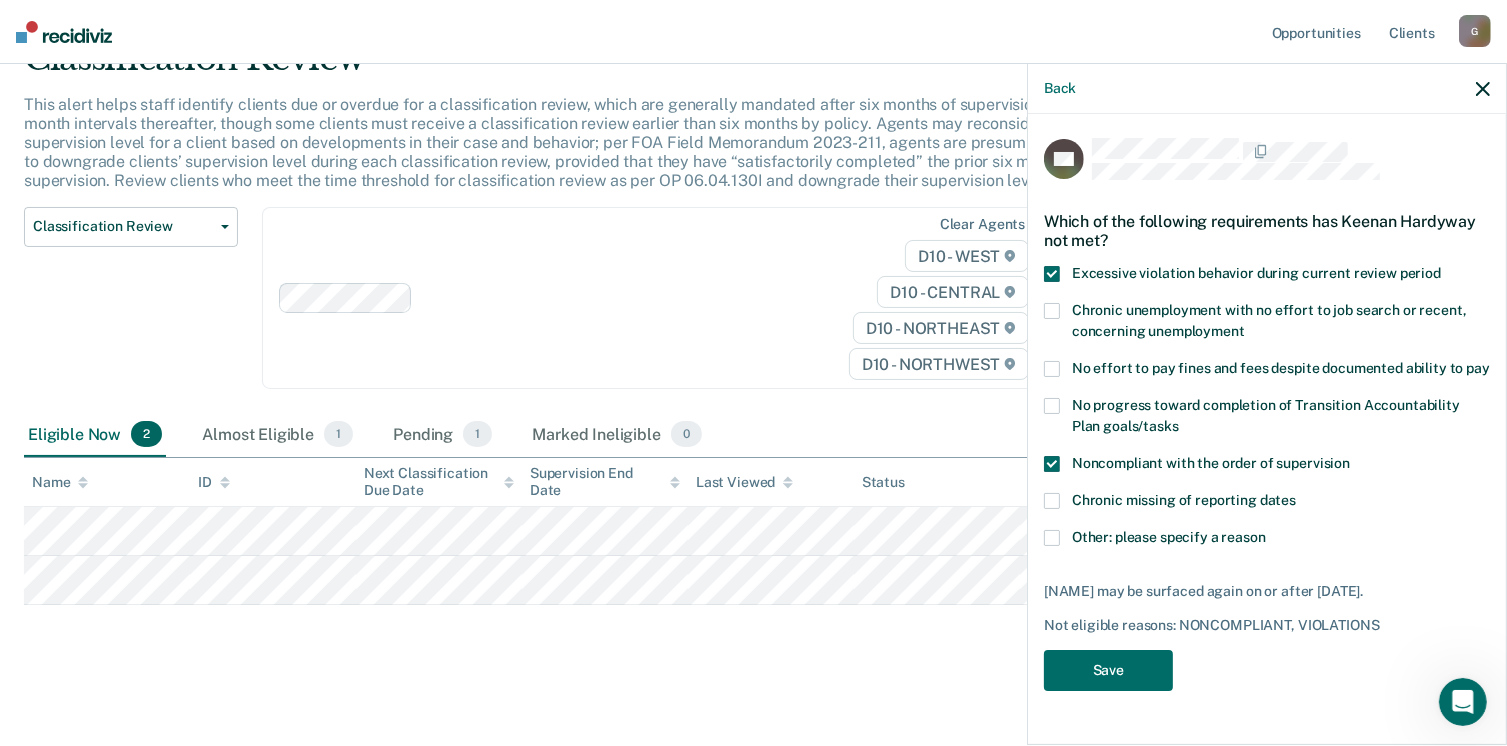 click on "Other: please specify a reason" at bounding box center (1267, 540) 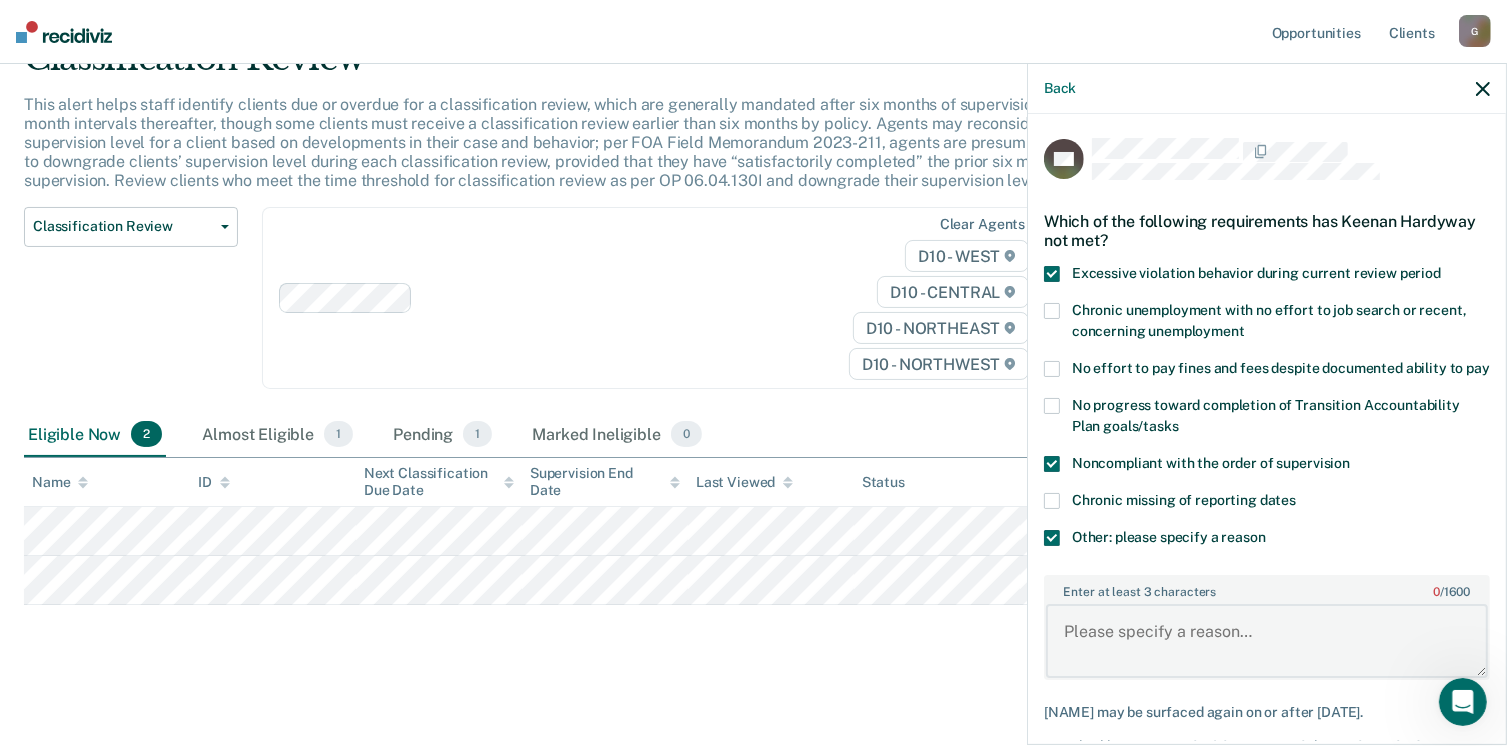 click on "Enter at least 3 characters 0  /  1600" at bounding box center [1267, 641] 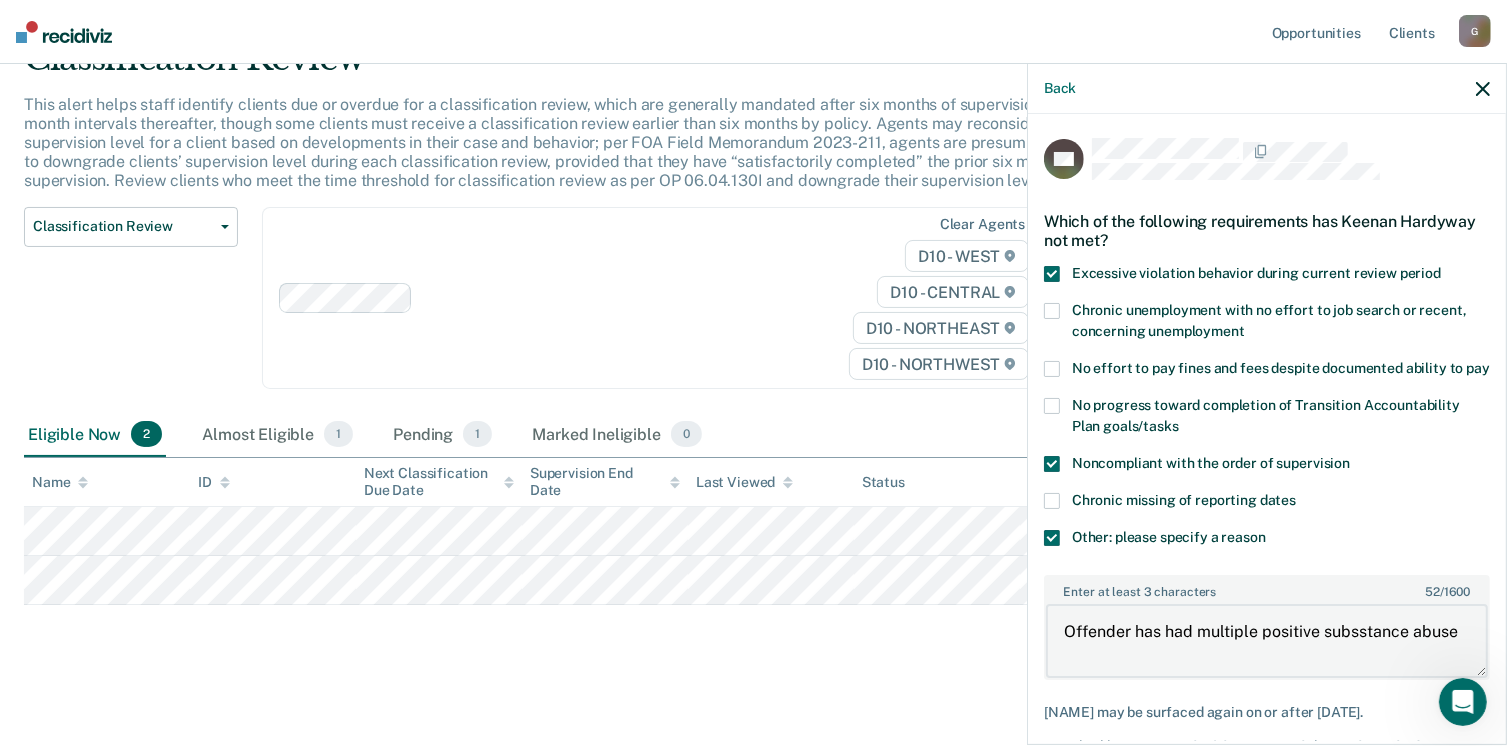click on "Offender has had multiple positive subsstance abuse" at bounding box center [1267, 641] 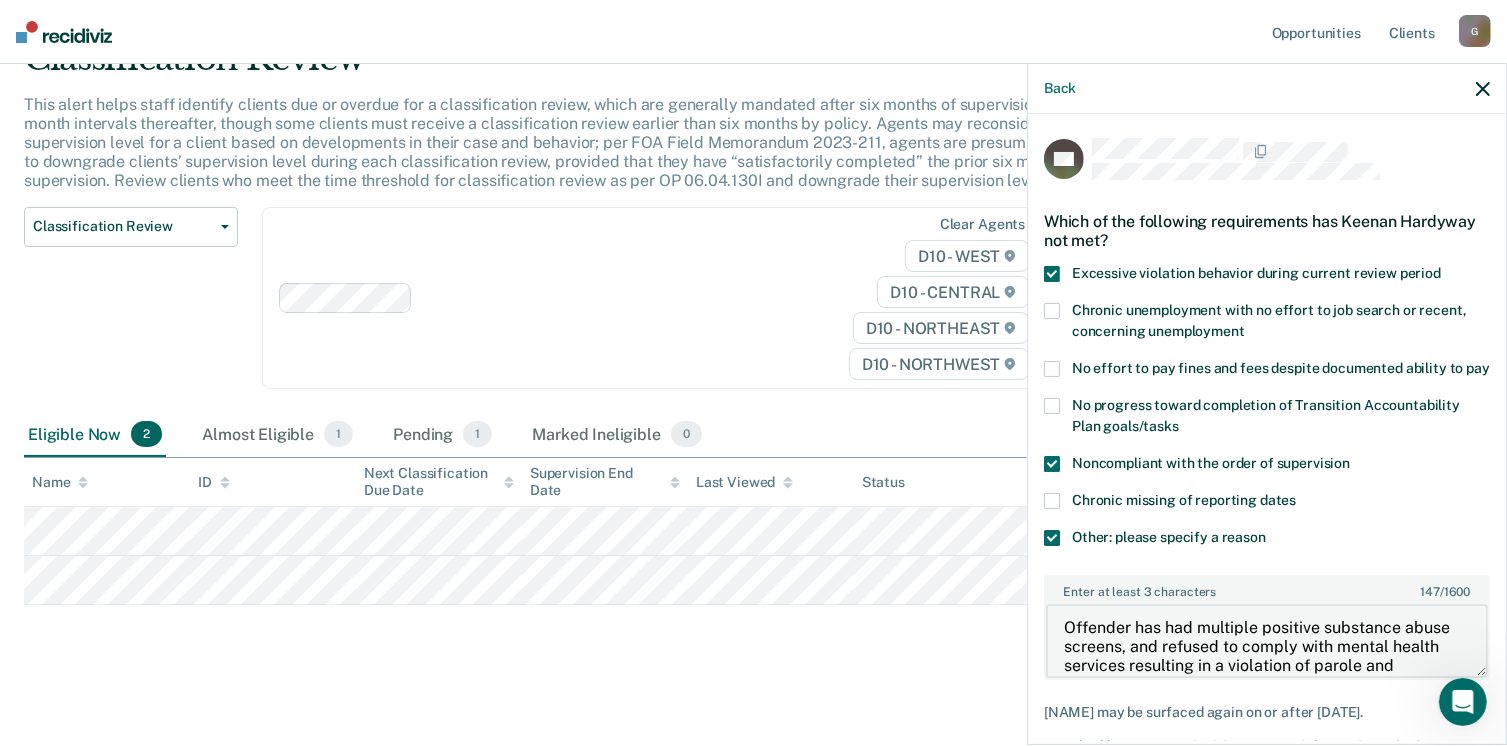 scroll, scrollTop: 23, scrollLeft: 0, axis: vertical 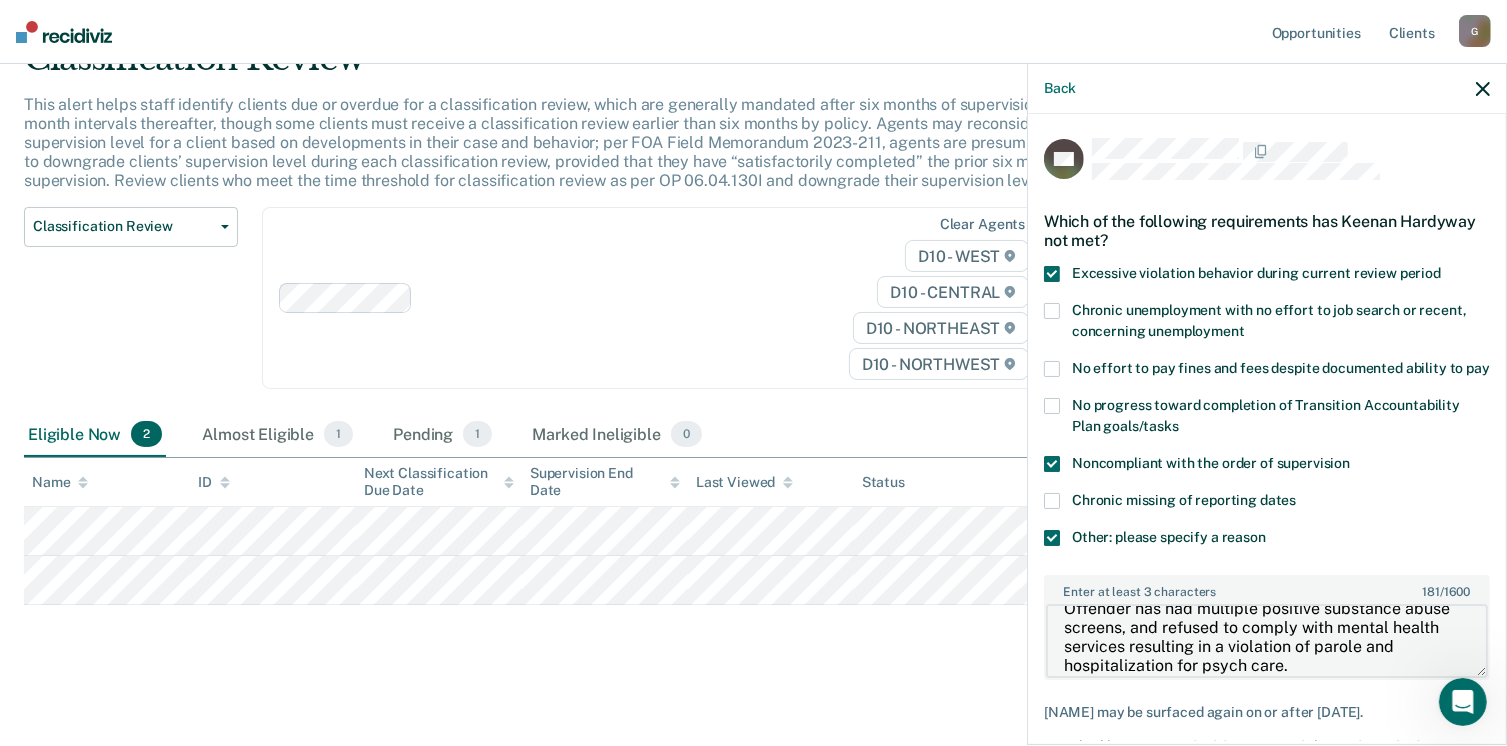 type on "Offender has had multiple positive substance abuse screens, and refused to comply with mental health services resulting in a violation of parole and hospitalization for psych care." 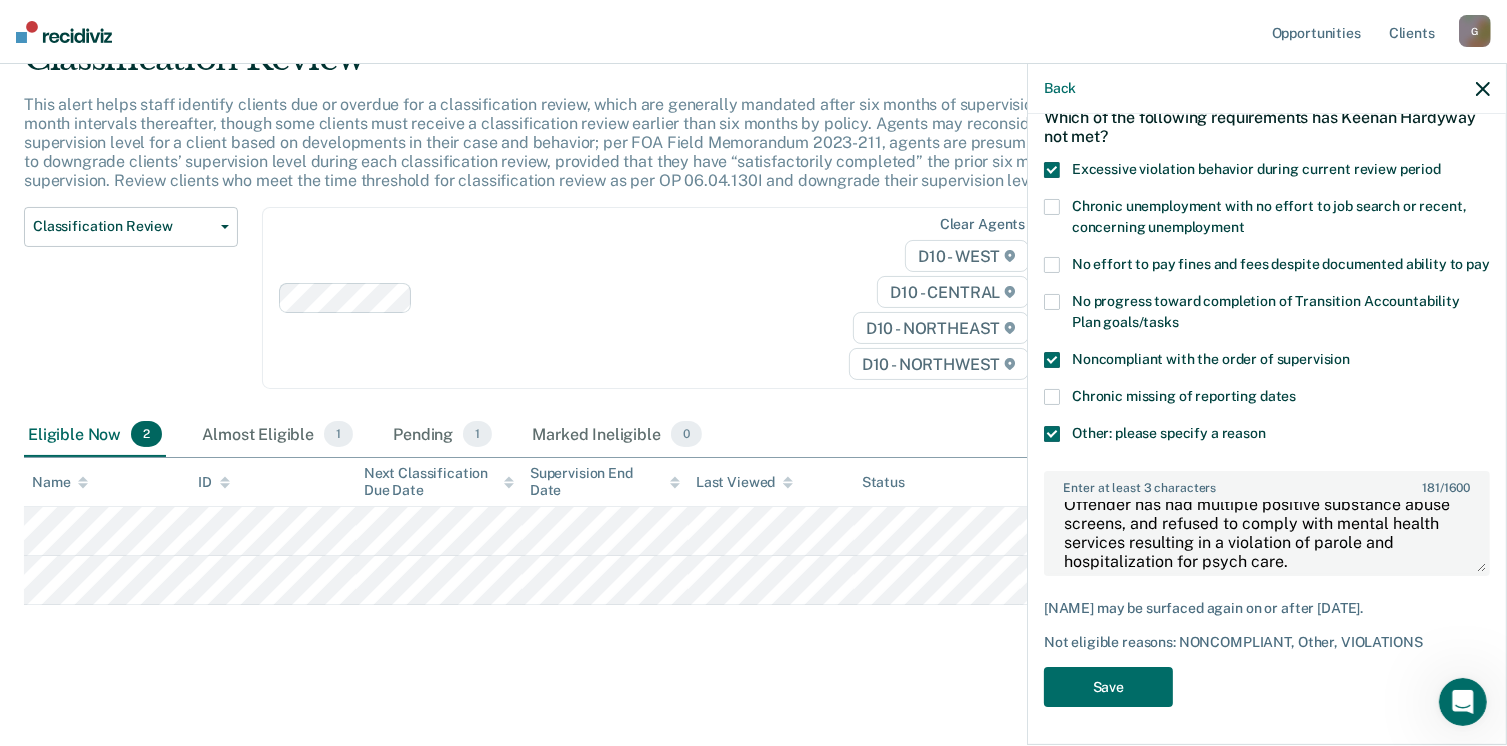 scroll, scrollTop: 108, scrollLeft: 0, axis: vertical 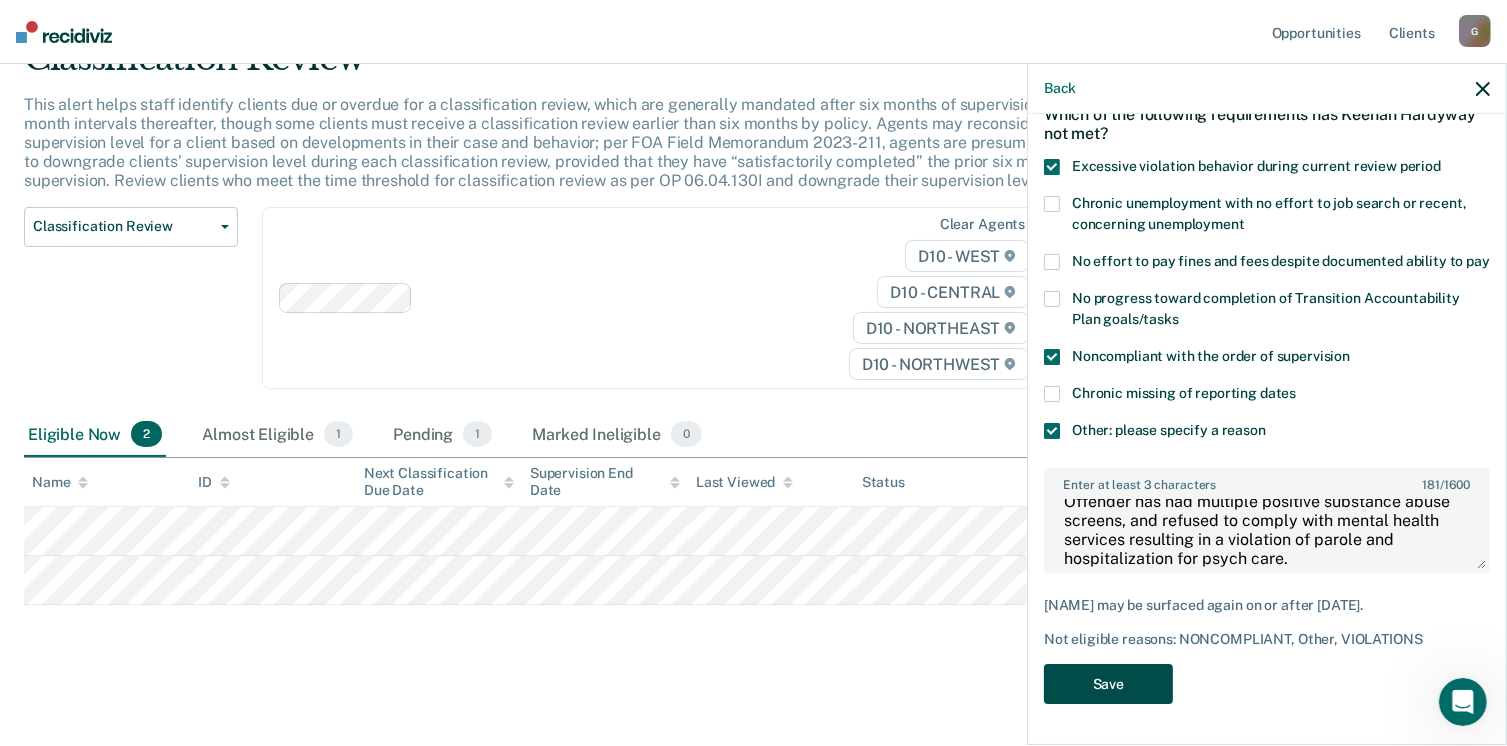 click on "Save" at bounding box center [1108, 684] 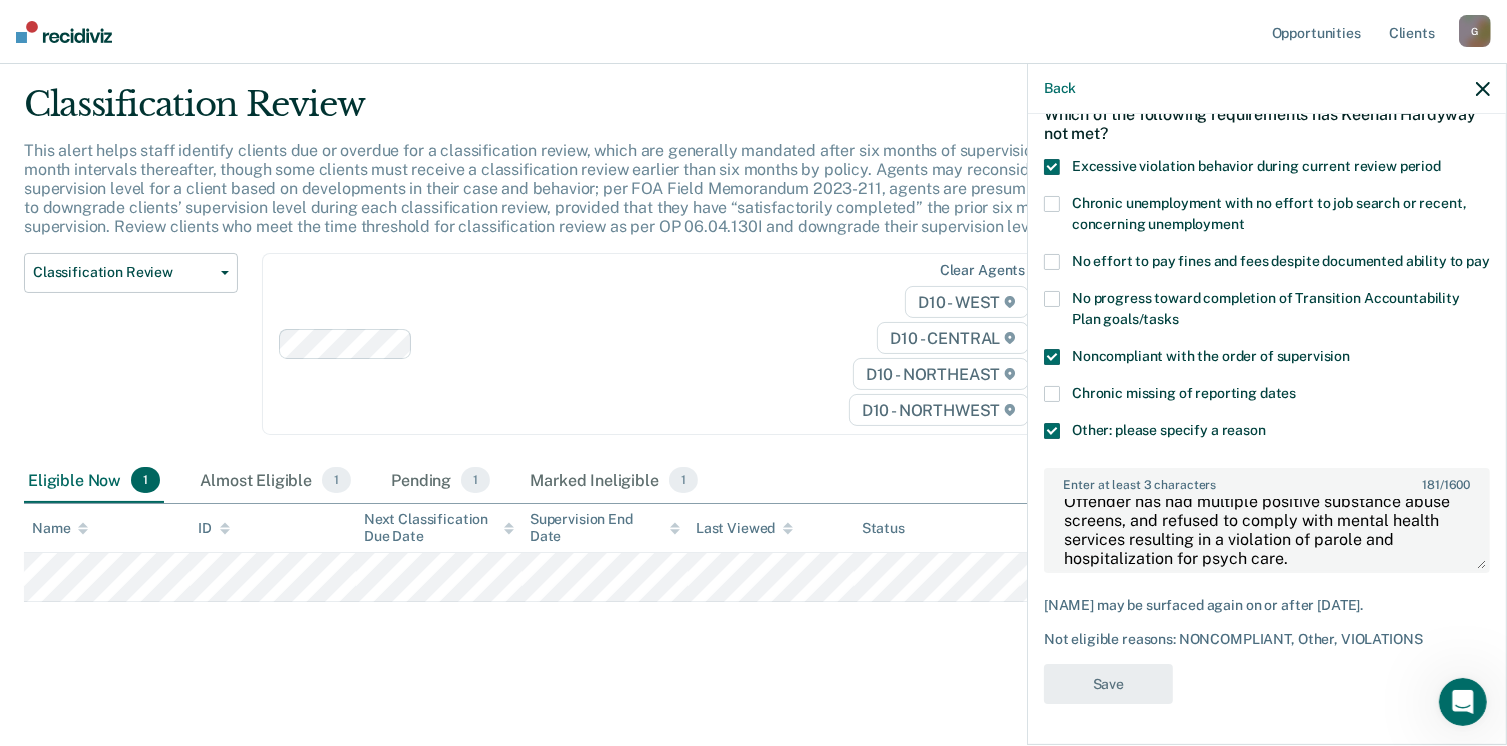 scroll, scrollTop: 52, scrollLeft: 0, axis: vertical 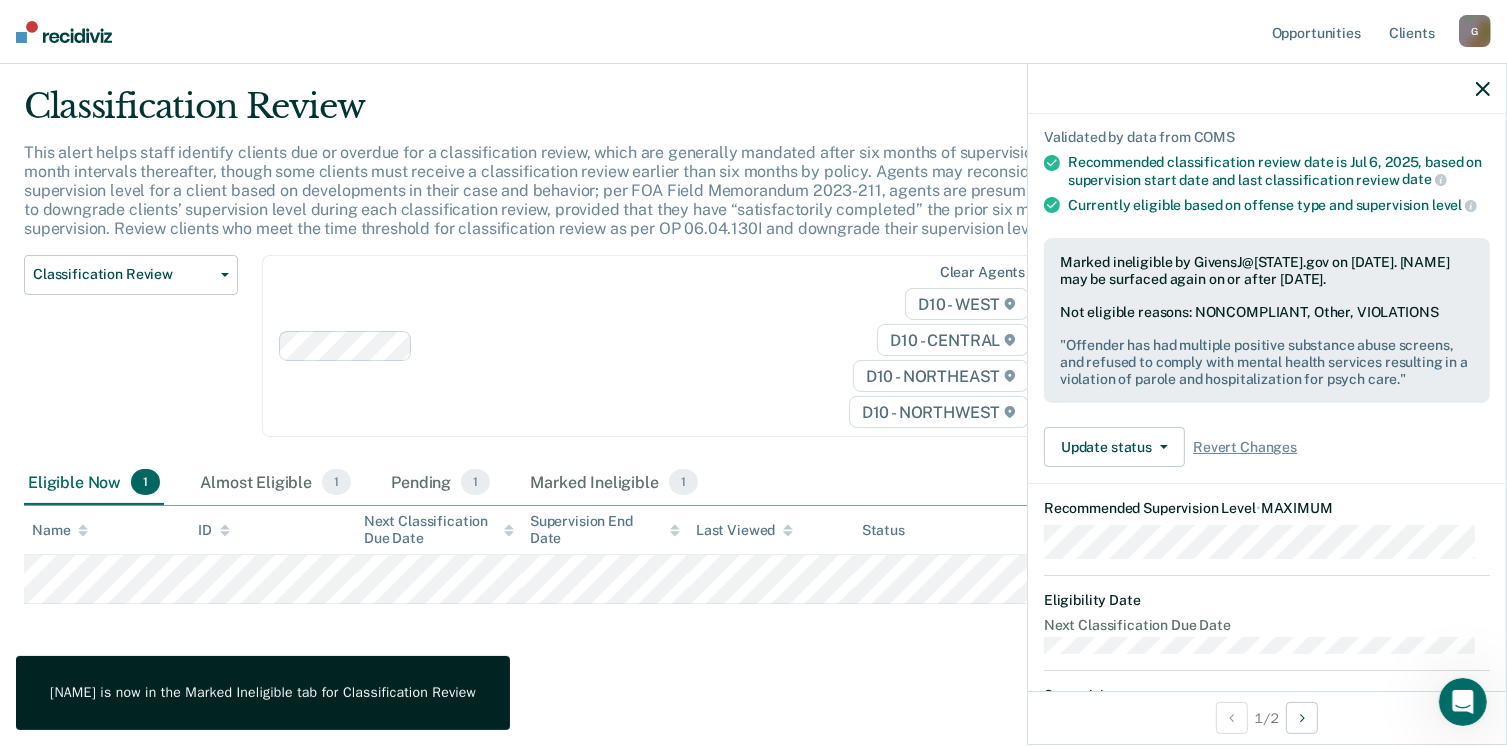 click on "Classification Review   This alert helps staff identify clients due or overdue for a classification review, which are generally mandated after six months of supervision and at six-month intervals thereafter, though some clients must receive a classification review earlier than six months by policy. Agents may reconsider the supervision level for a client based on developments in their case and behavior; per FOA Field Memorandum [YEAR]-[NUMBER], agents are presumptively required to downgrade clients’ supervision level during each classification review, provided that they have “satisfactorily completed” the prior six months on supervision. Review clients who meet the time threshold for classification review as per OP [NUMBER].[NUMBER].[NUMBER]I and downgrade their supervision level in COMS. Classification Review Classification Review Early Discharge Minimum Telephone Reporting Overdue for Discharge Supervision Level Mismatch Clear   agents D[NUMBER] - WEST   D[NUMBER] - CENTRAL   D[NUMBER] - NORTHEAST   D[NUMBER] - NORTHWEST   Eligible Now [NUMBER] [NUMBER] [NUMBER] [NUMBER]" at bounding box center (753, 374) 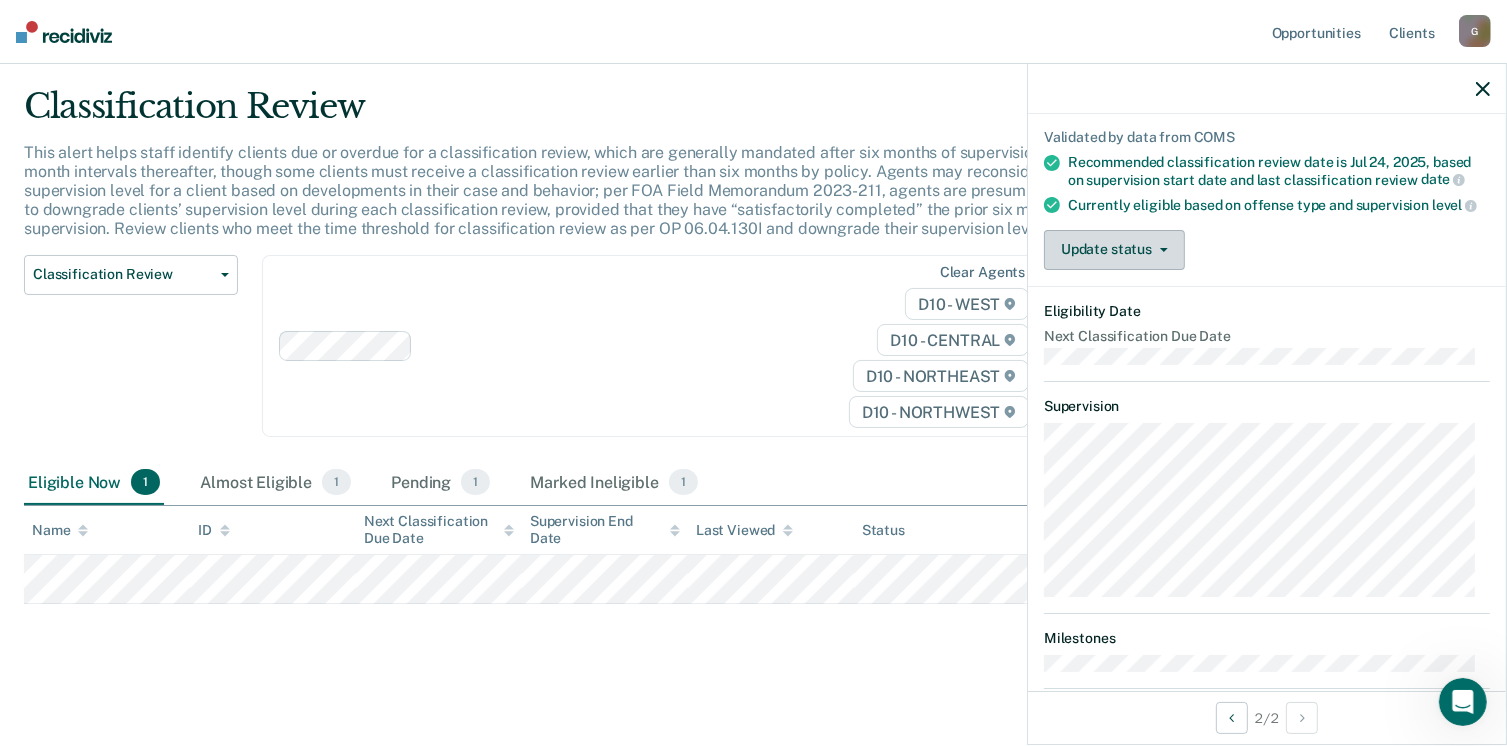 click on "Update status" at bounding box center (1114, 250) 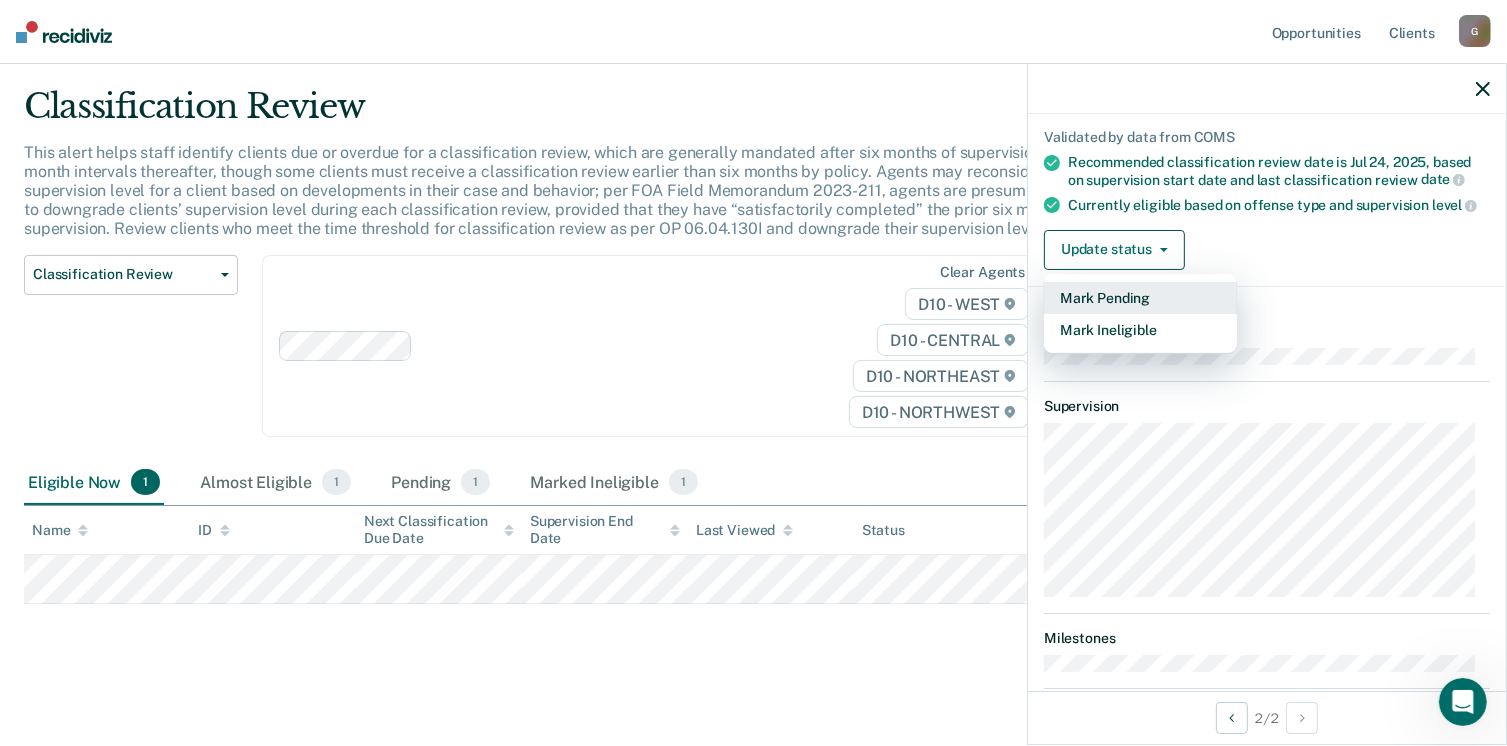 click on "Mark Pending" at bounding box center [1140, 298] 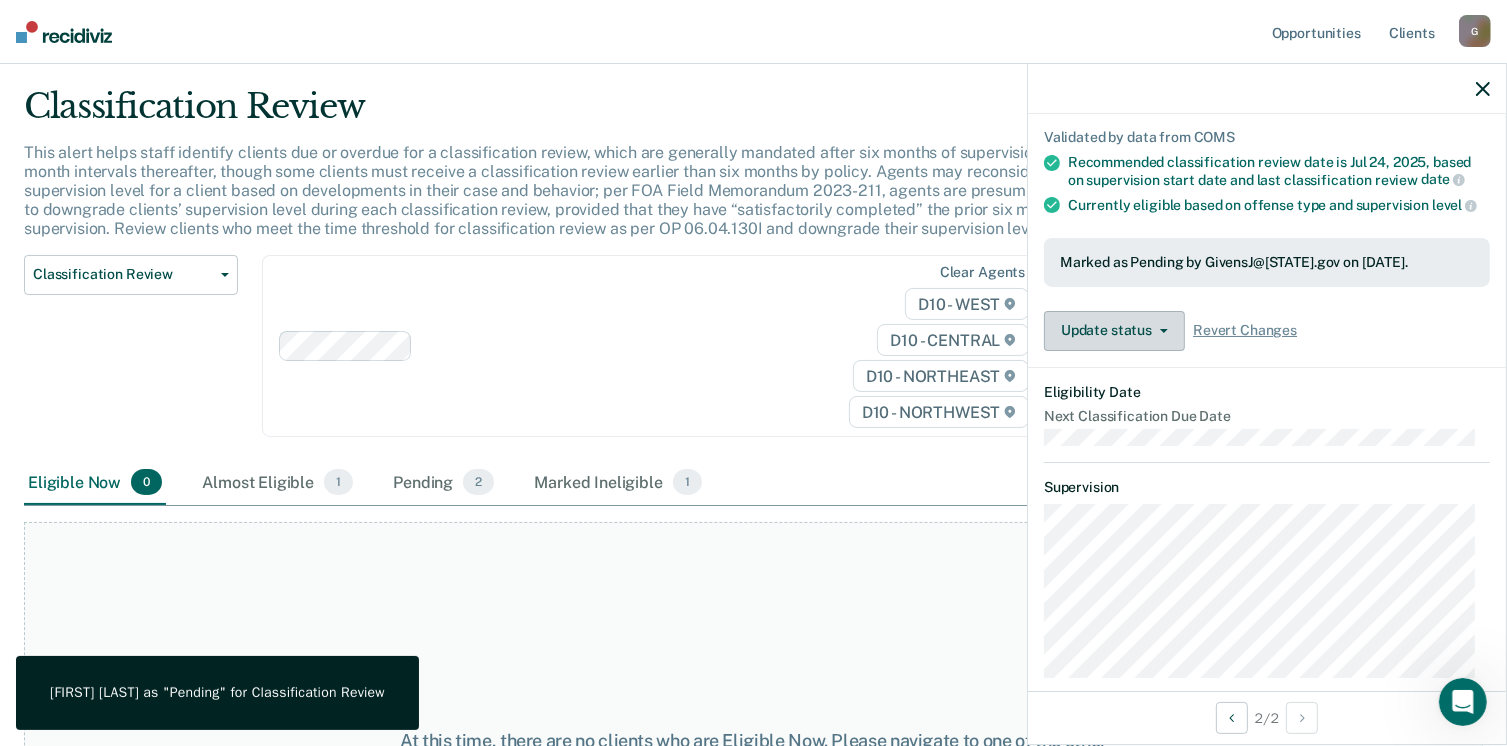 click on "Update status" at bounding box center [1114, 331] 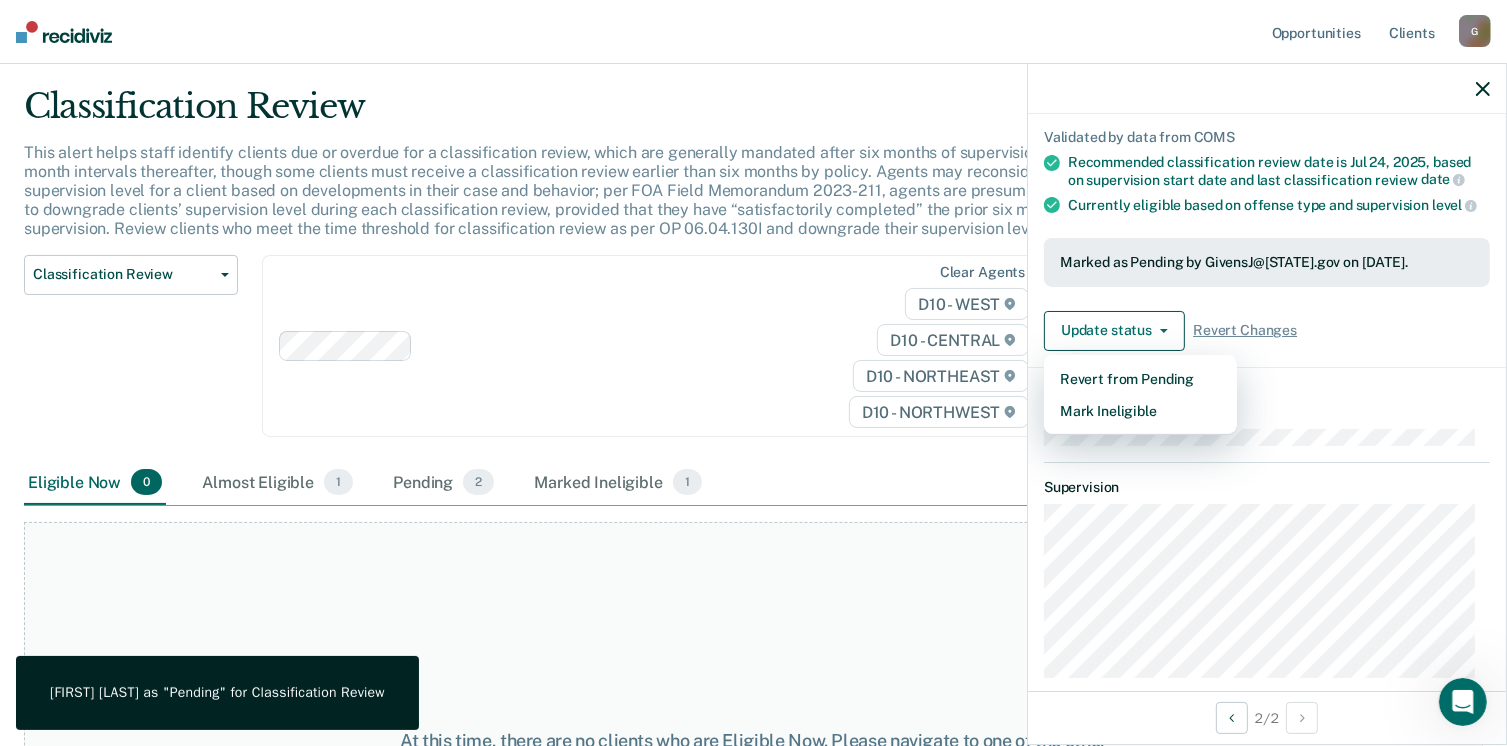 click on "At this time, there are no clients who are Eligible Now. Please navigate to one of the other tabs." at bounding box center (753, 751) 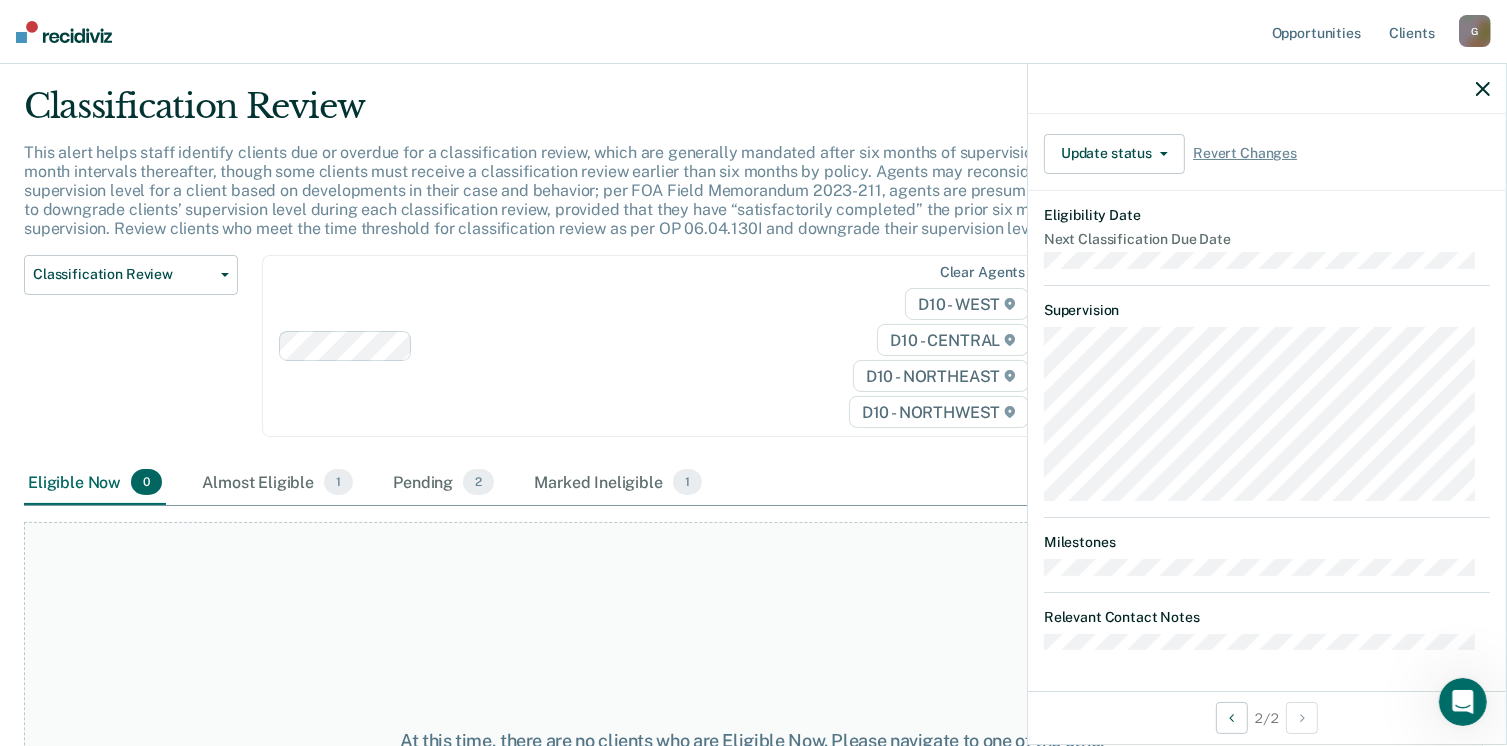 scroll, scrollTop: 344, scrollLeft: 0, axis: vertical 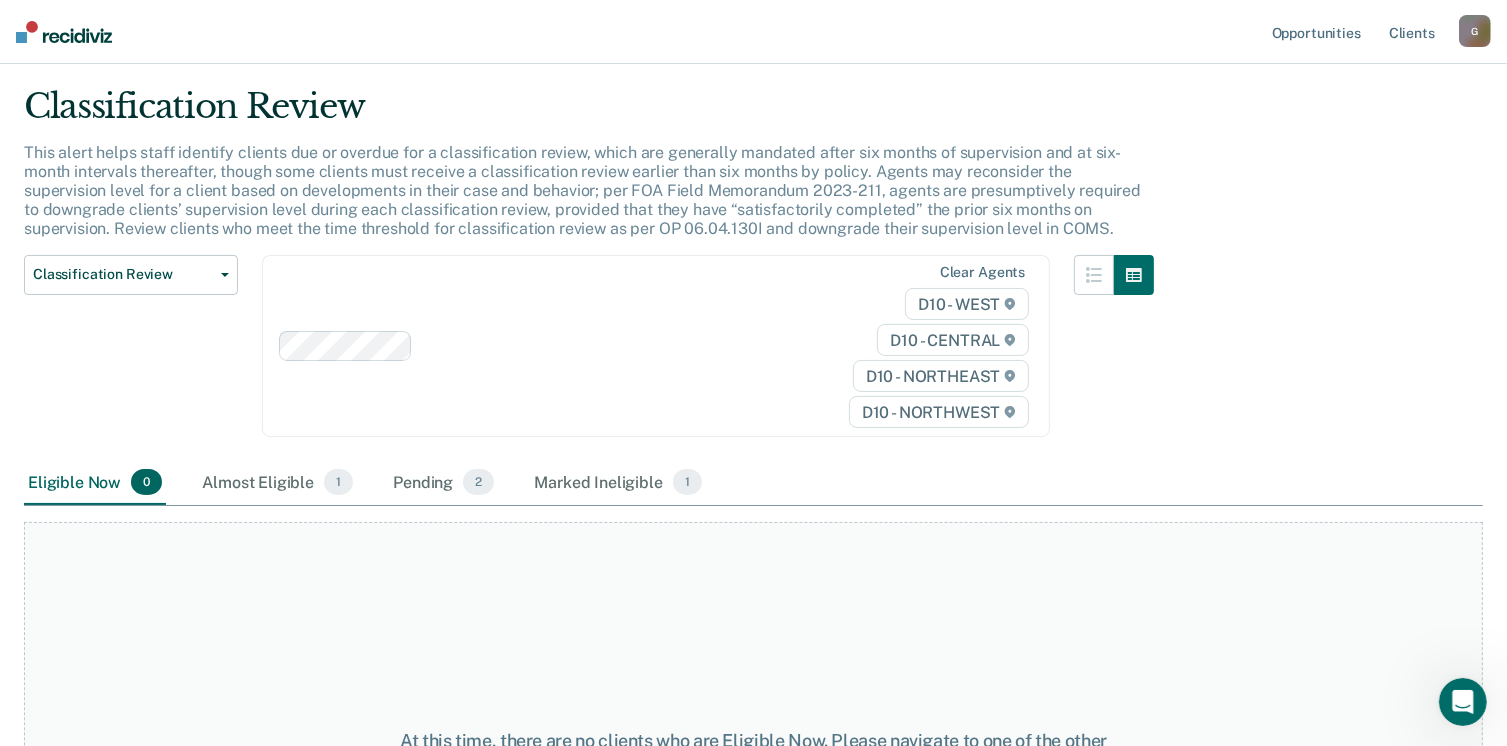 click on "Classification Review Classification Review Early Discharge Minimum Telephone Reporting Overdue for Discharge Supervision Level Mismatch" at bounding box center (131, 358) 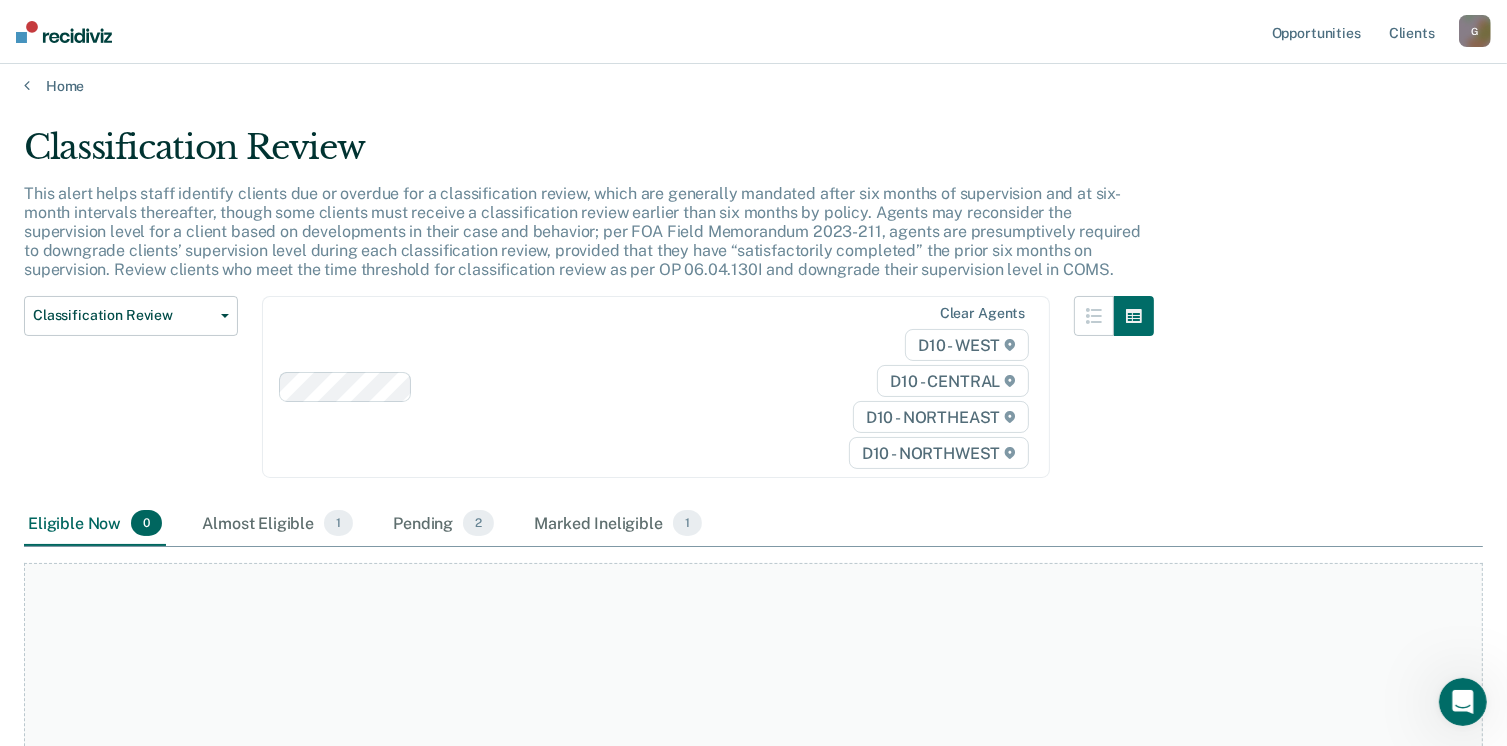 scroll, scrollTop: 0, scrollLeft: 0, axis: both 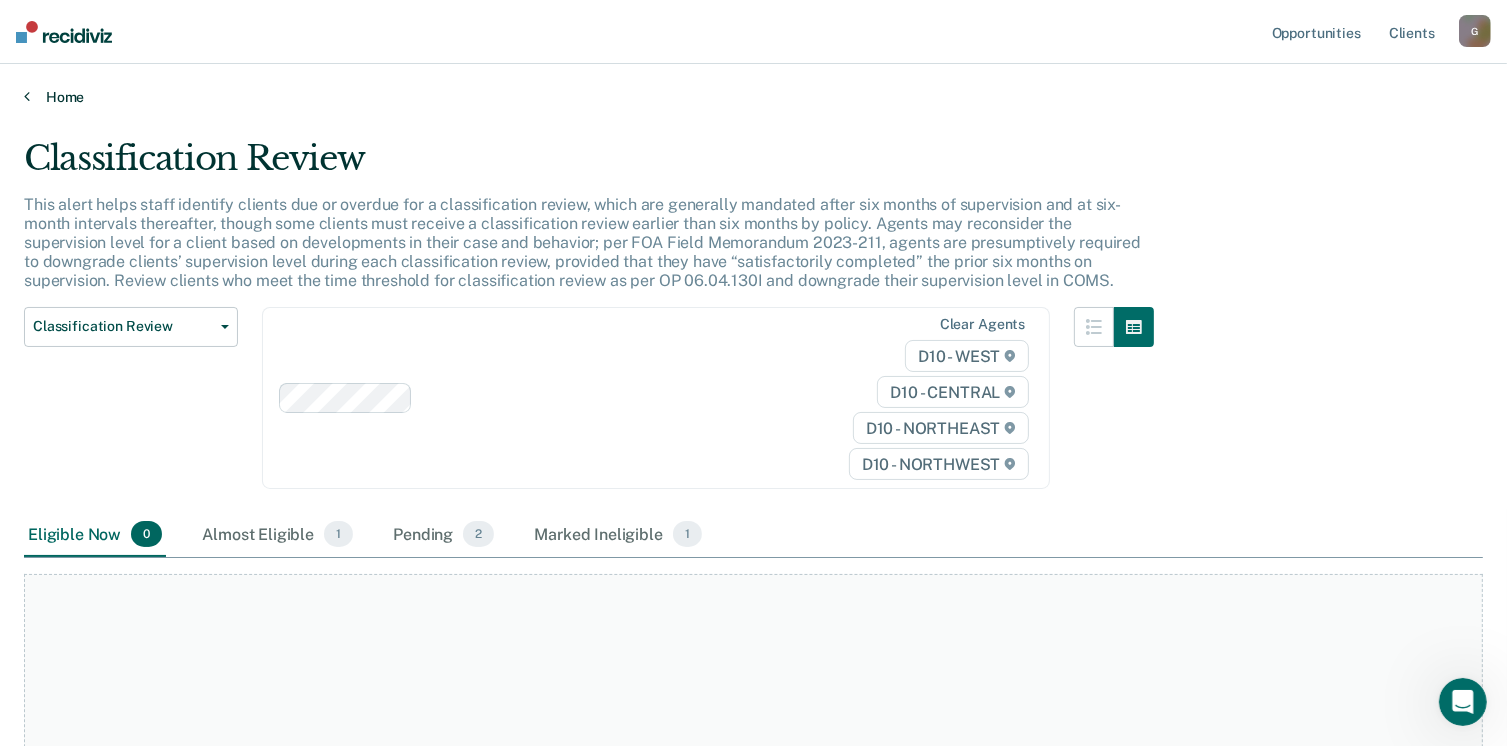 click on "Home" at bounding box center (753, 97) 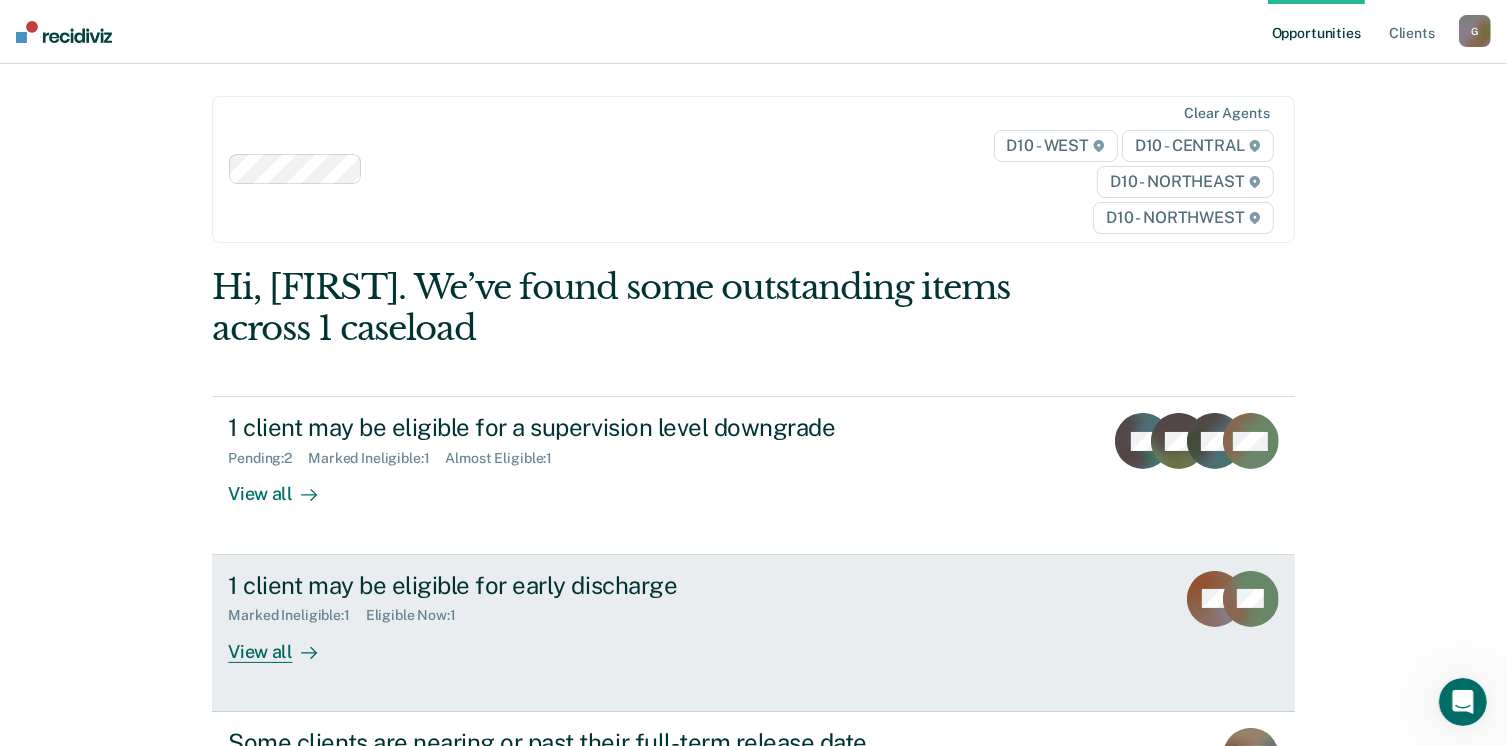 click on "View all" at bounding box center [284, 643] 